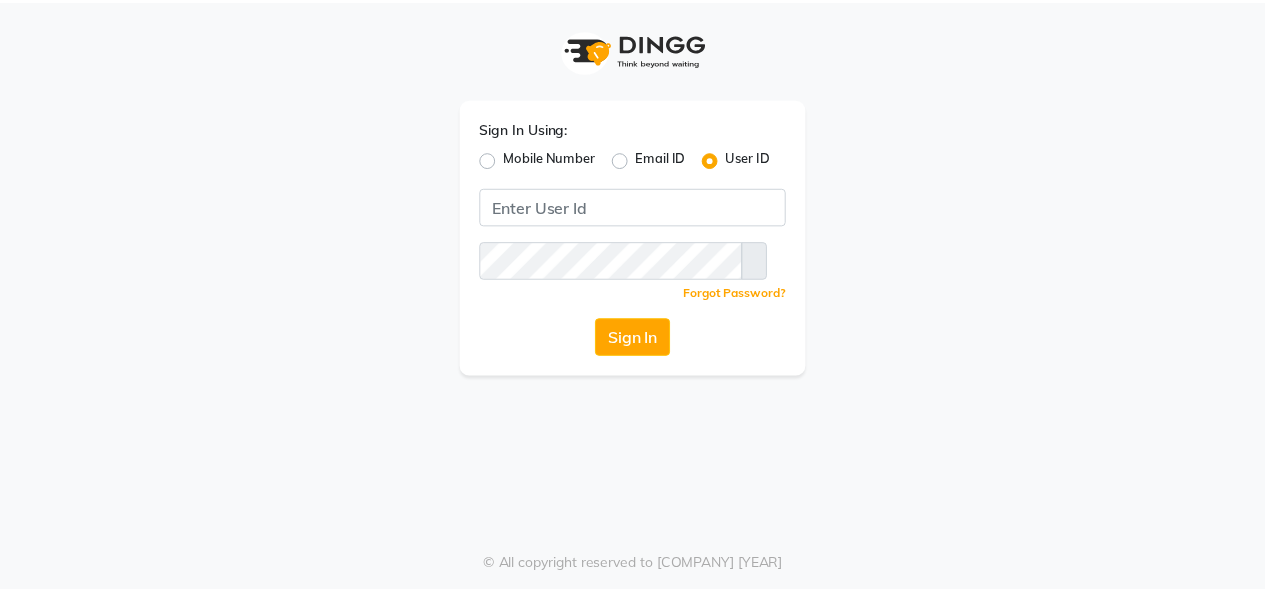 scroll, scrollTop: 0, scrollLeft: 0, axis: both 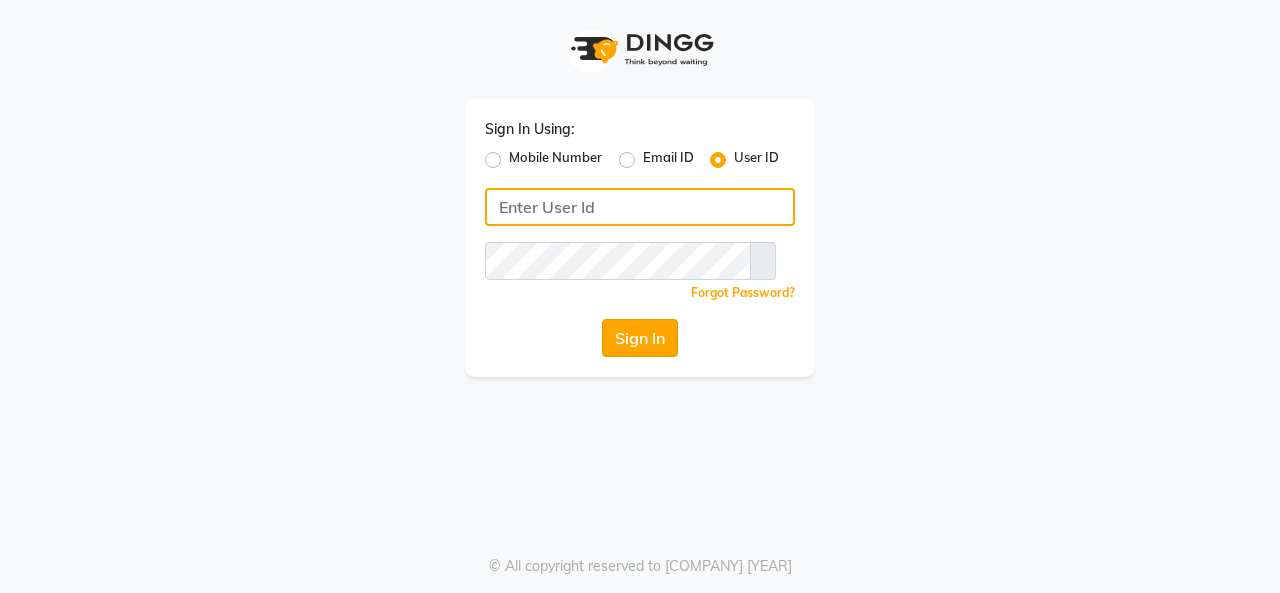 type on "thebrowmasters" 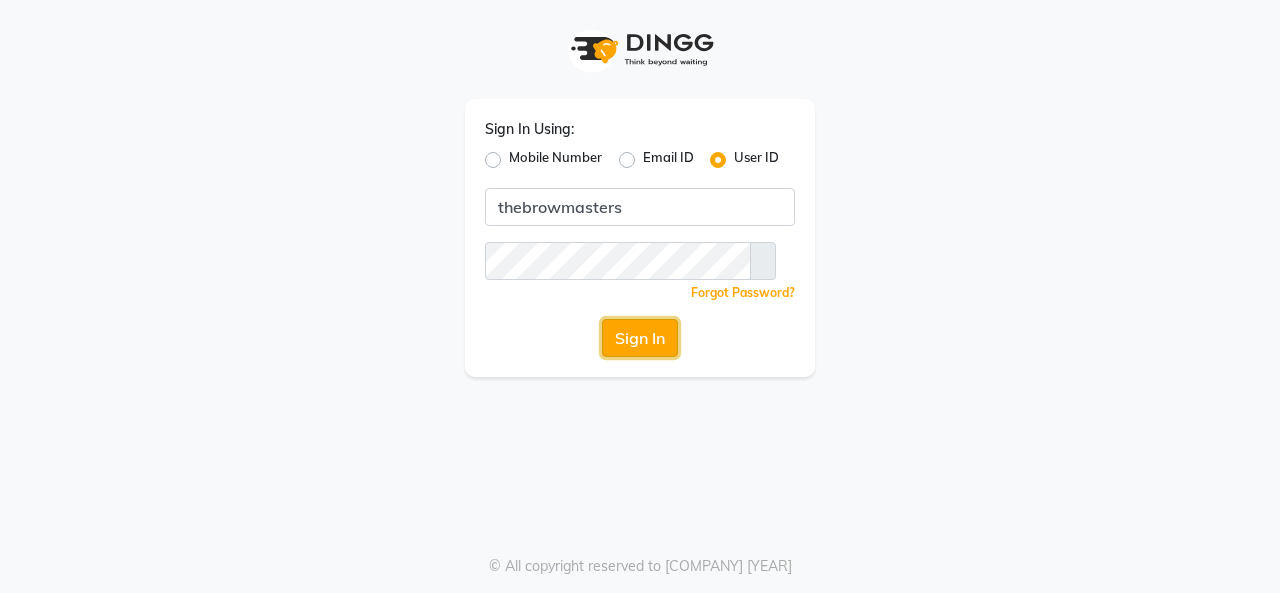 click on "Sign In" at bounding box center (640, 338) 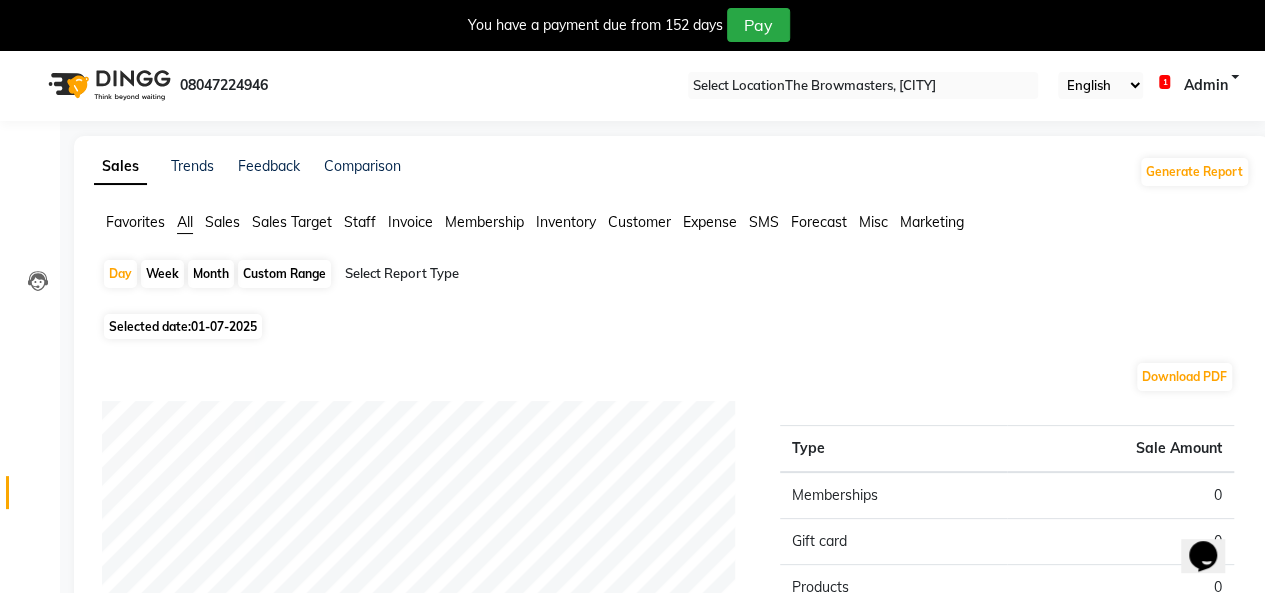 scroll, scrollTop: 0, scrollLeft: 0, axis: both 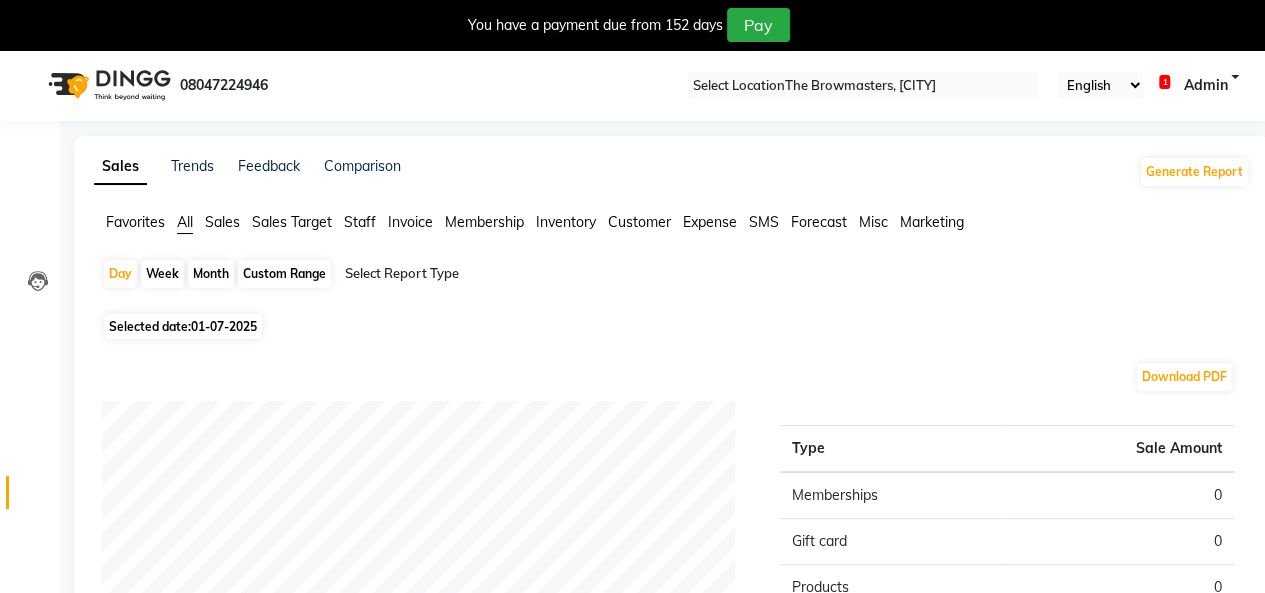 click at bounding box center (1163, 85) 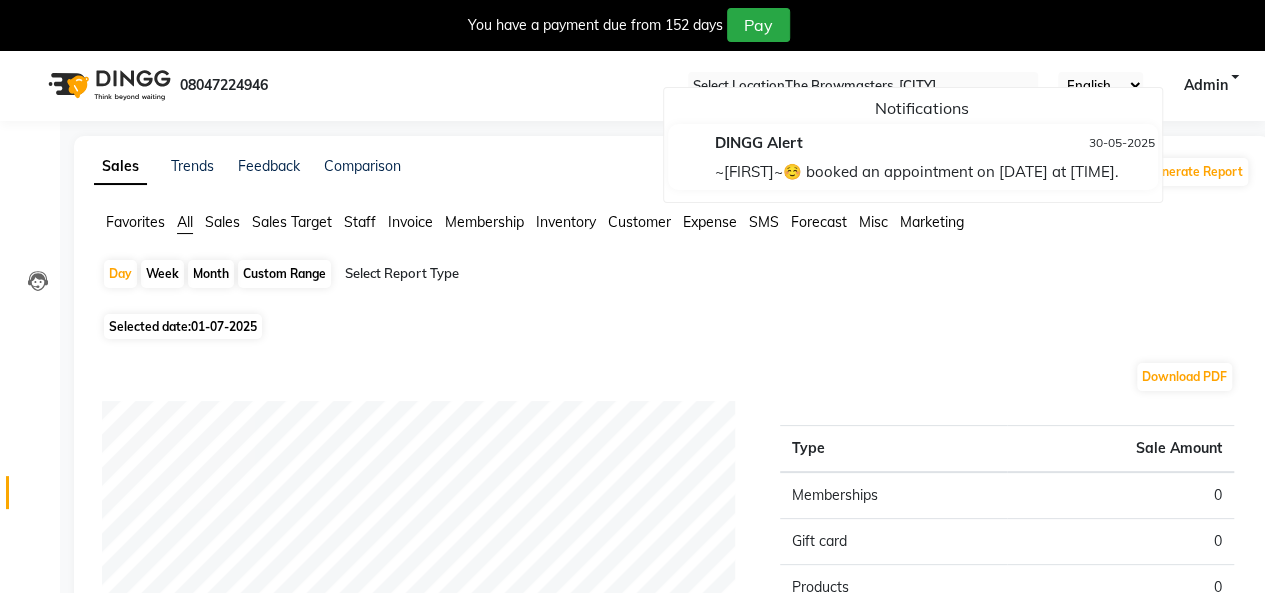 click on "Day   Week   Month   Custom Range  Select Report Type" at bounding box center (672, 283) 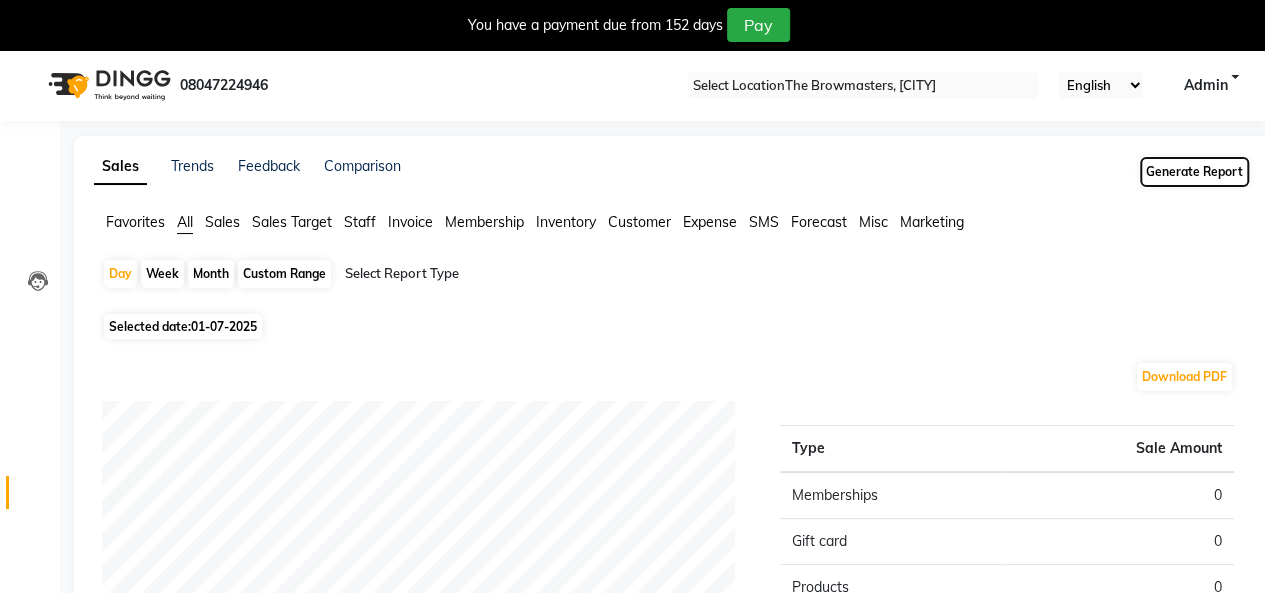 click on "Generate Report" at bounding box center [1194, 172] 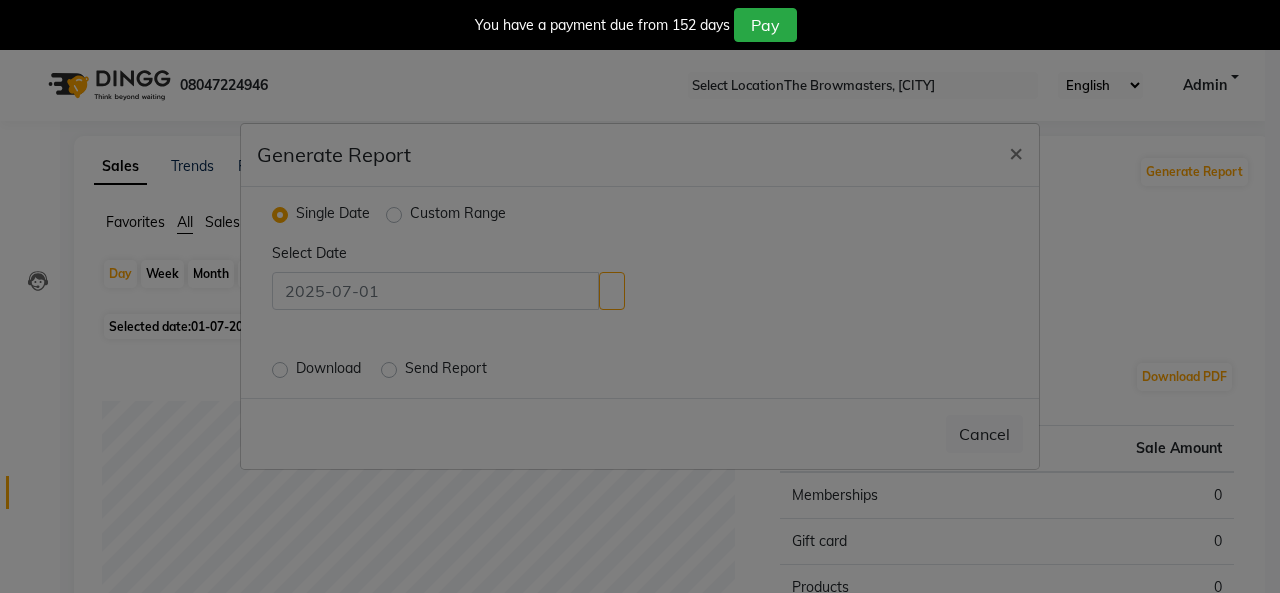 click on "Custom Range" at bounding box center (458, 215) 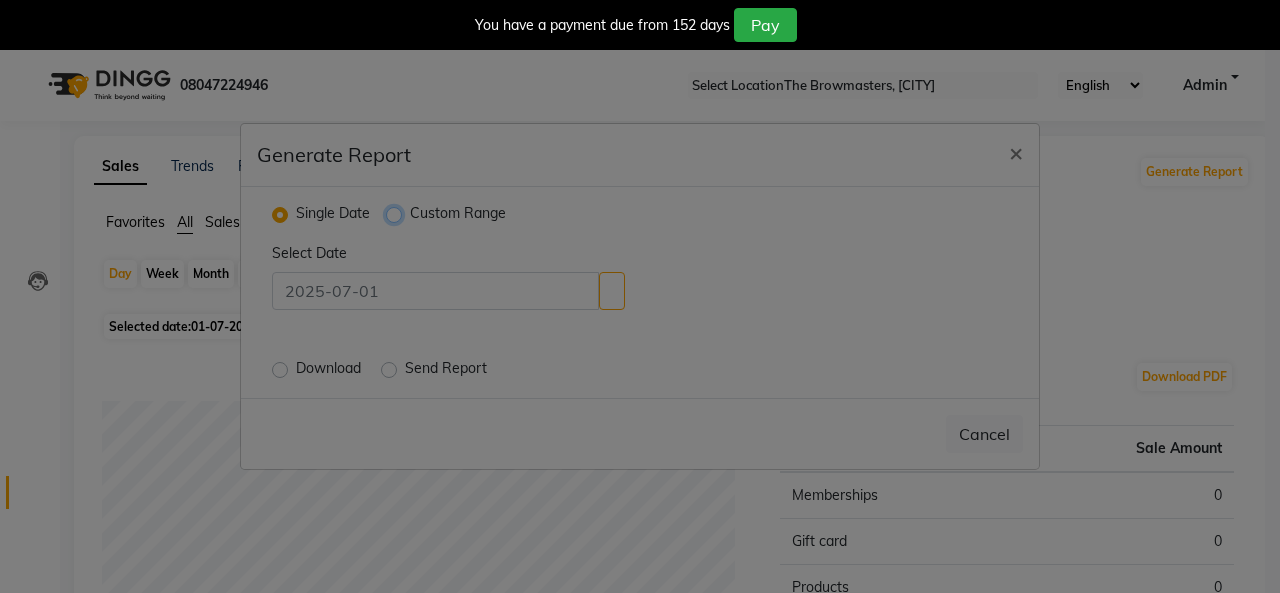 click on "Custom Range" at bounding box center [396, 214] 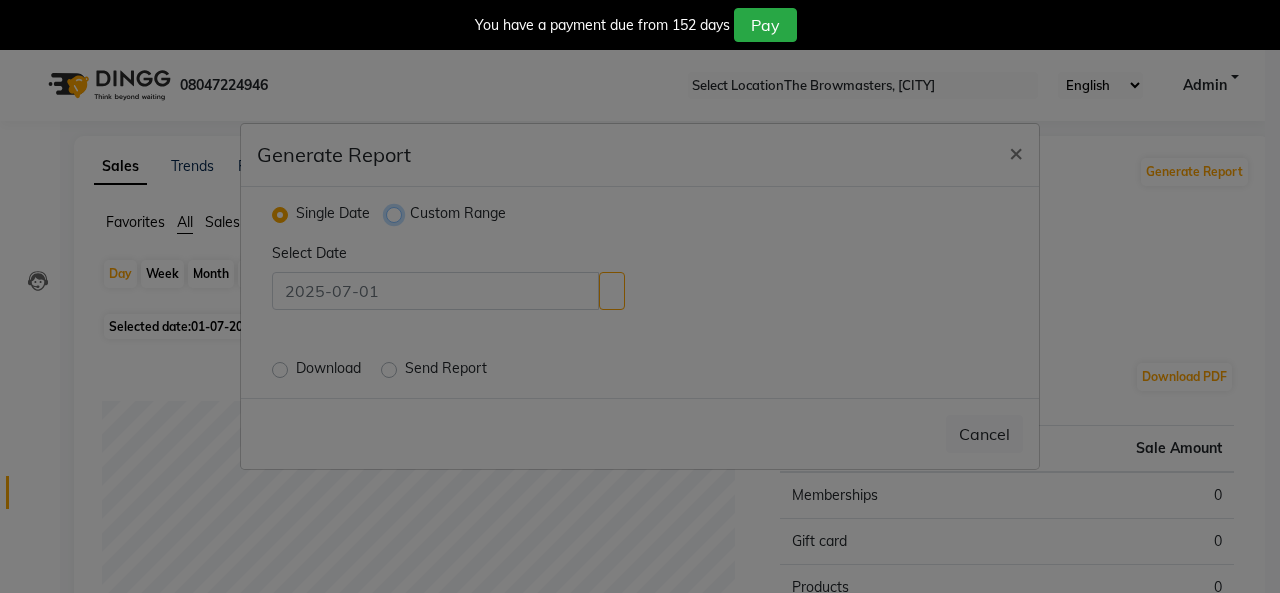 radio on "true" 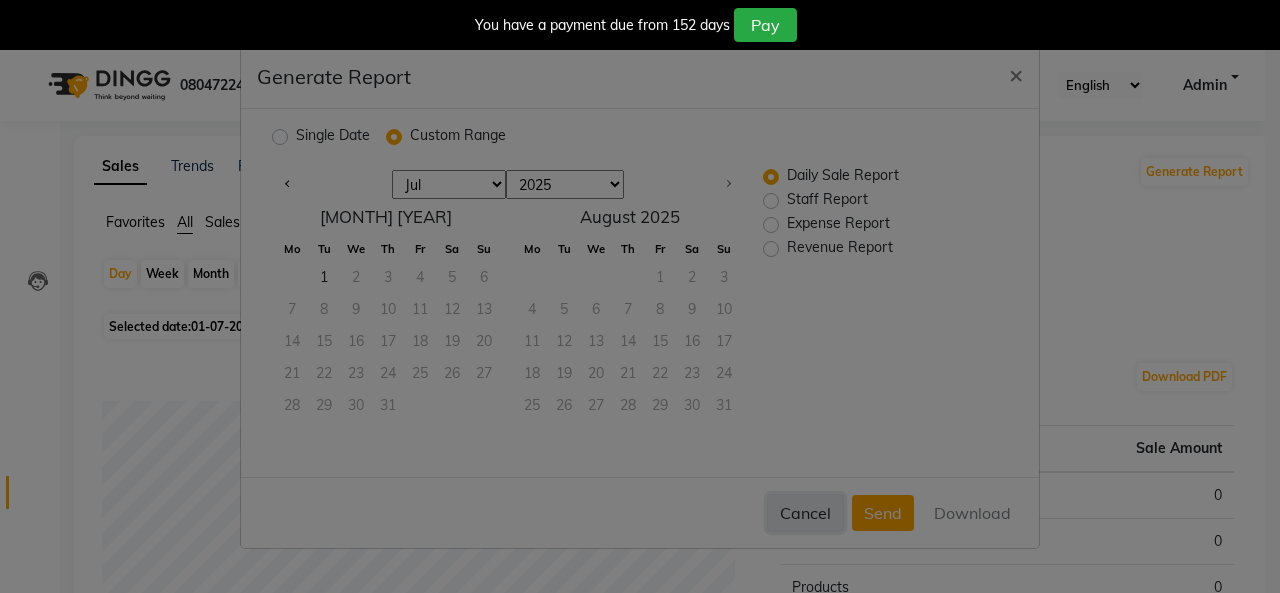 click on "Cancel" at bounding box center [805, 513] 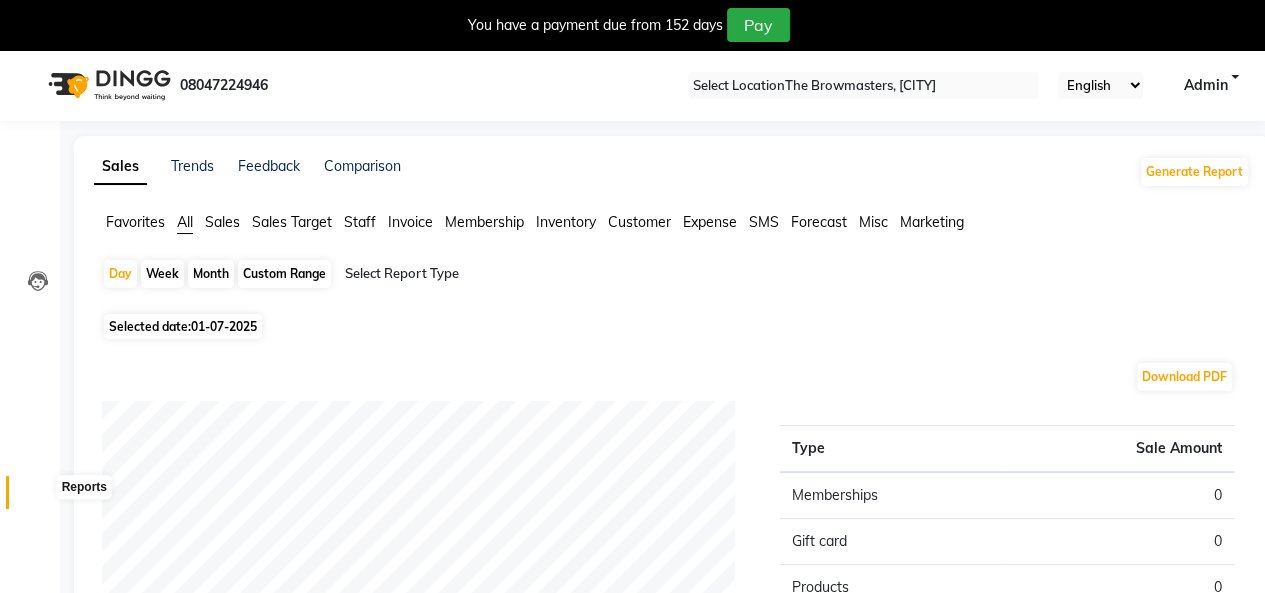 click at bounding box center [38, 497] 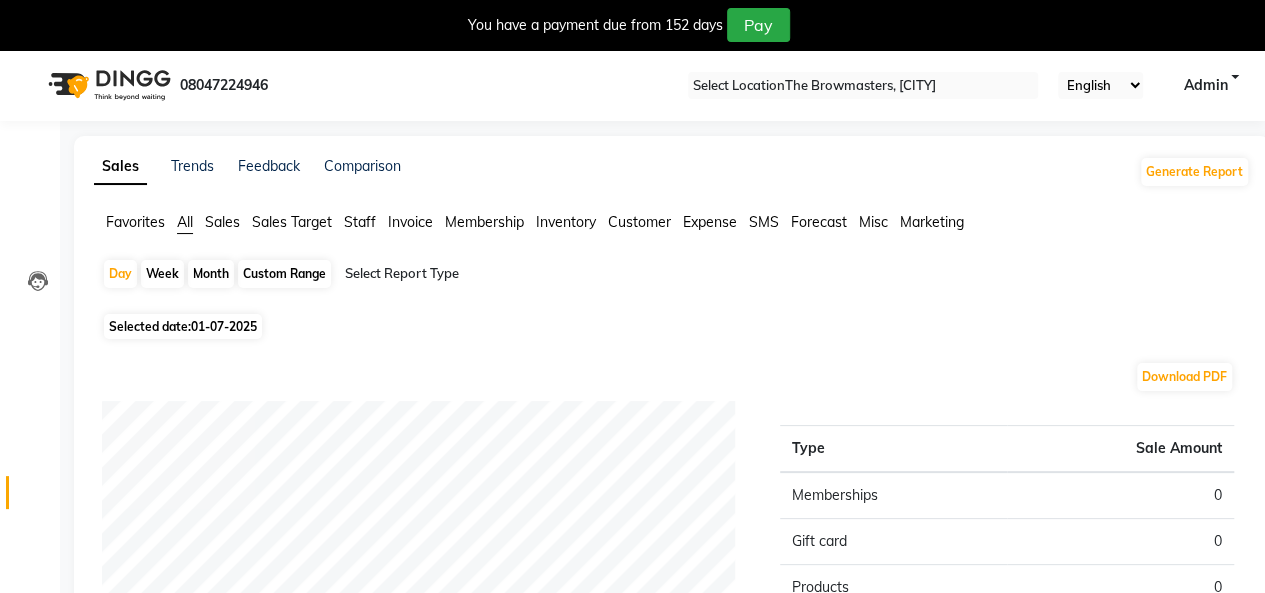 click on "Select Report Type" at bounding box center (516, 276) 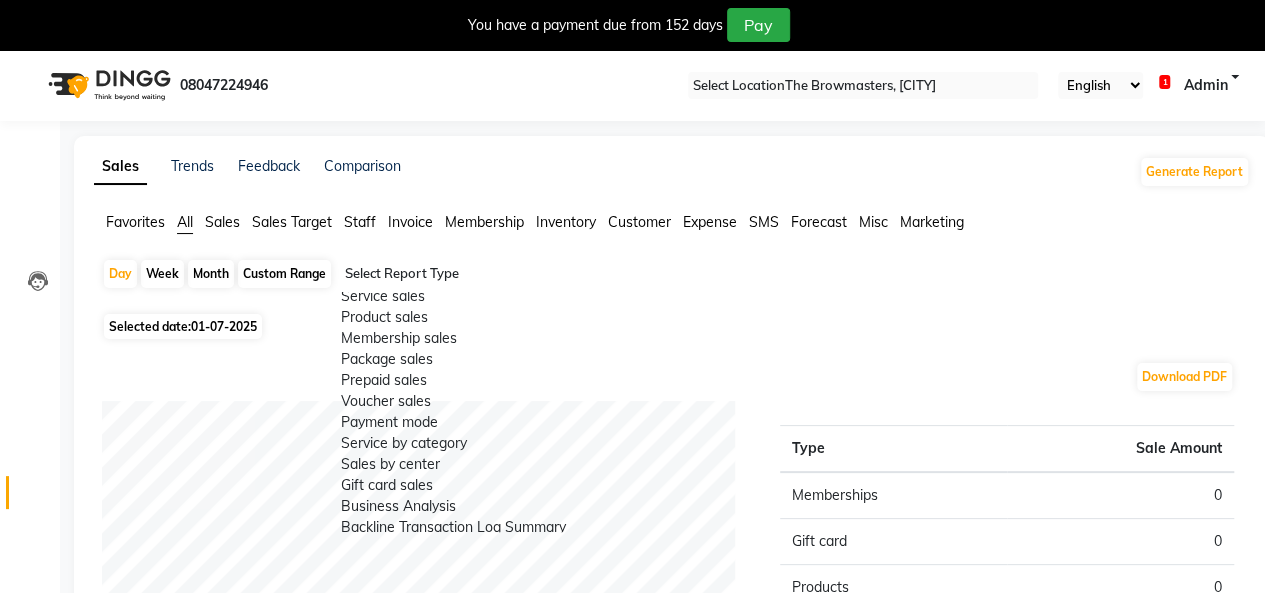 scroll, scrollTop: 0, scrollLeft: 0, axis: both 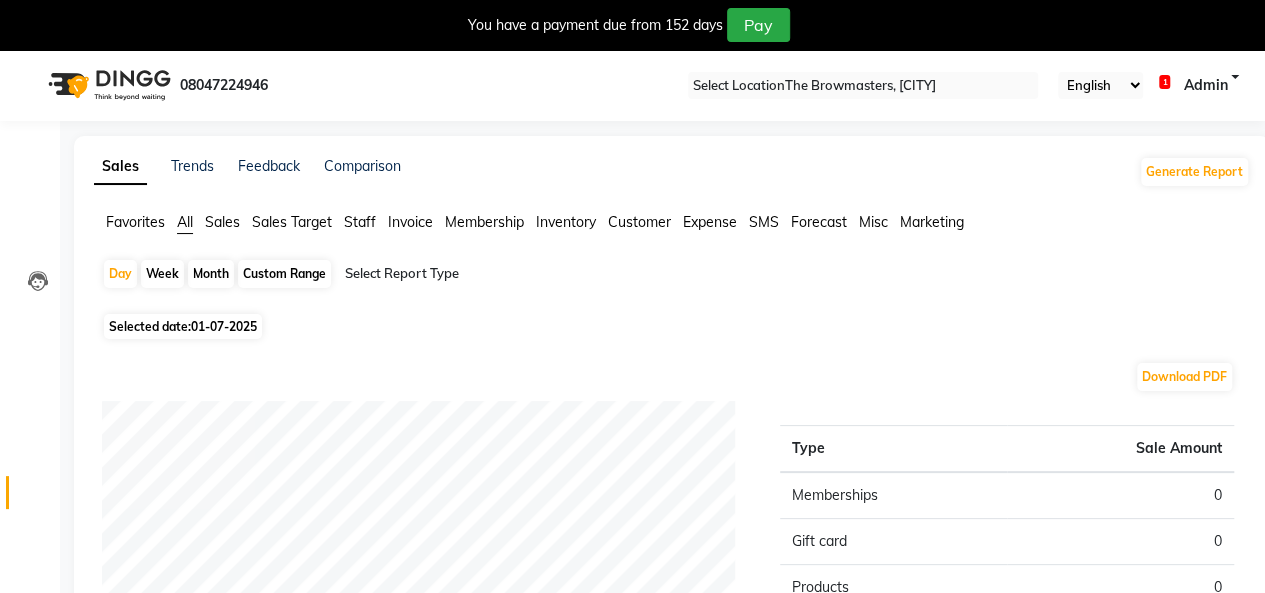 click on "Day   Week   Month   Custom Range  Select Report Type" at bounding box center (672, 283) 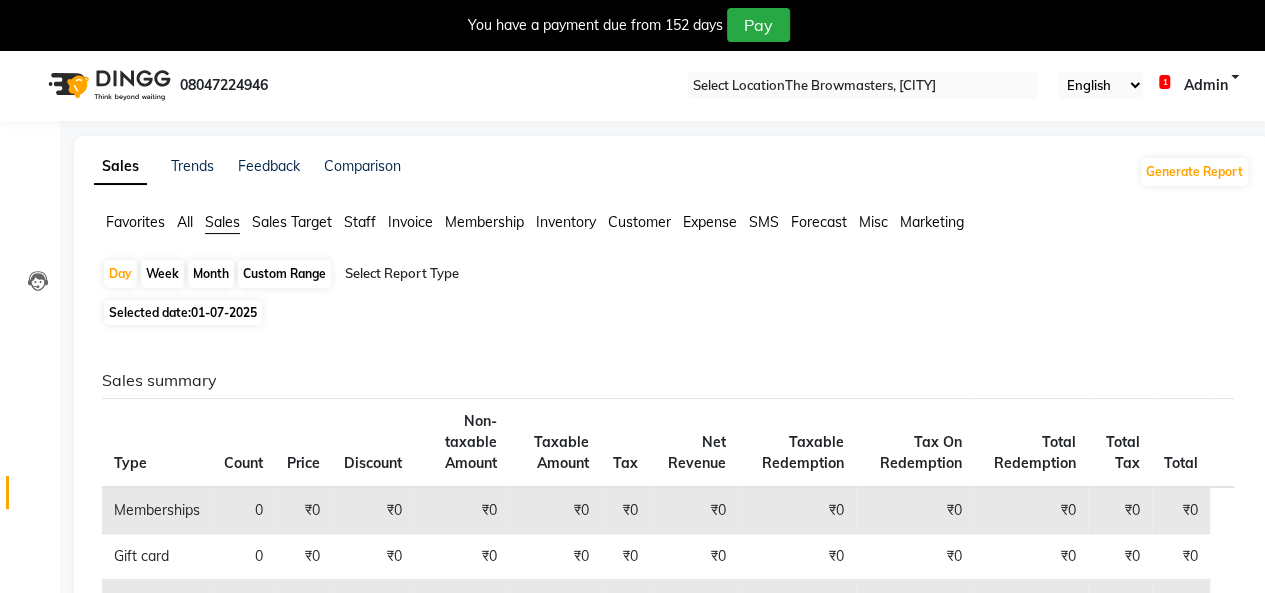 click on "Invoice" at bounding box center (135, 222) 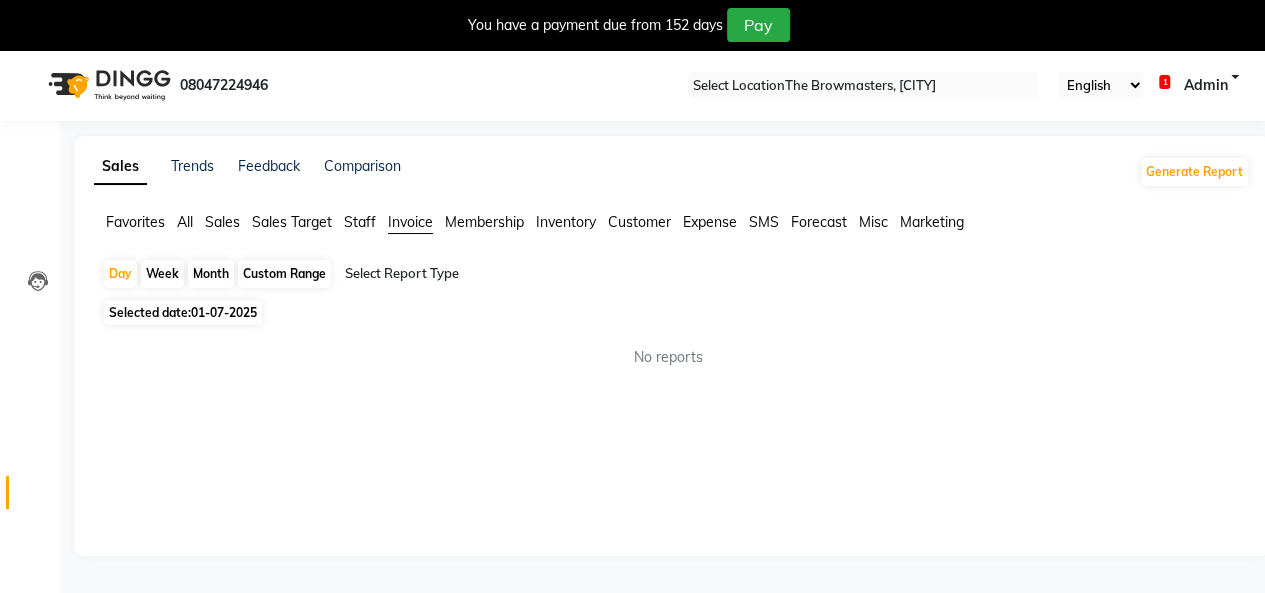 click on "Custom Range" at bounding box center [284, 274] 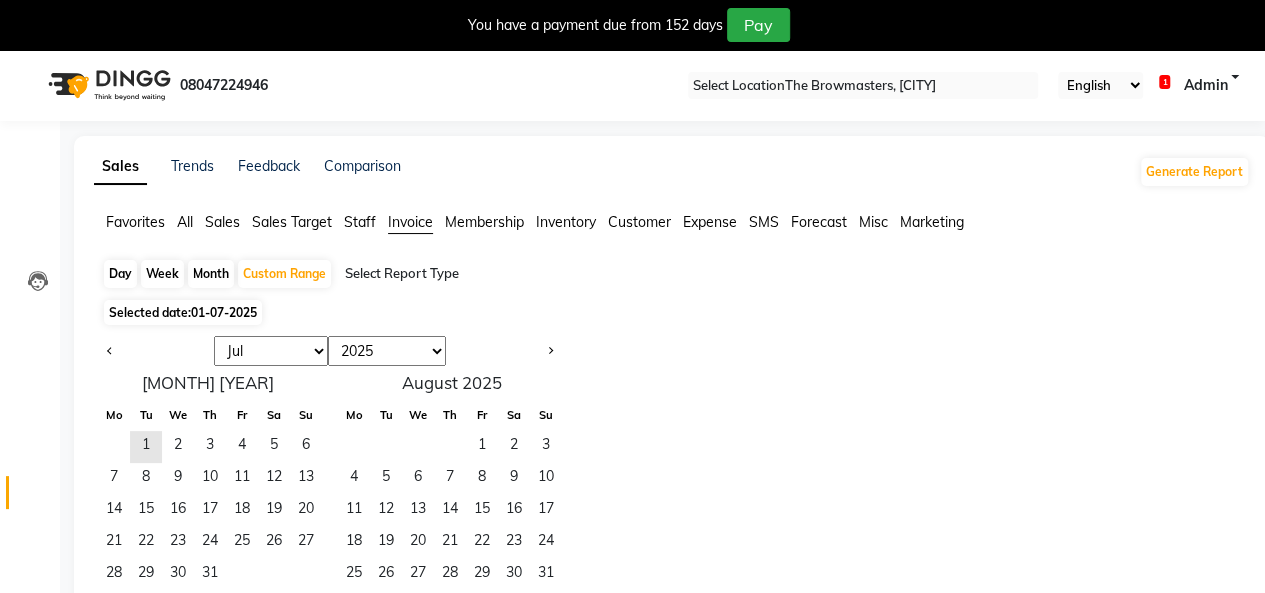 click on "Jan Feb Mar Apr May Jun Jul Aug Sep Oct Nov Dec" at bounding box center (271, 351) 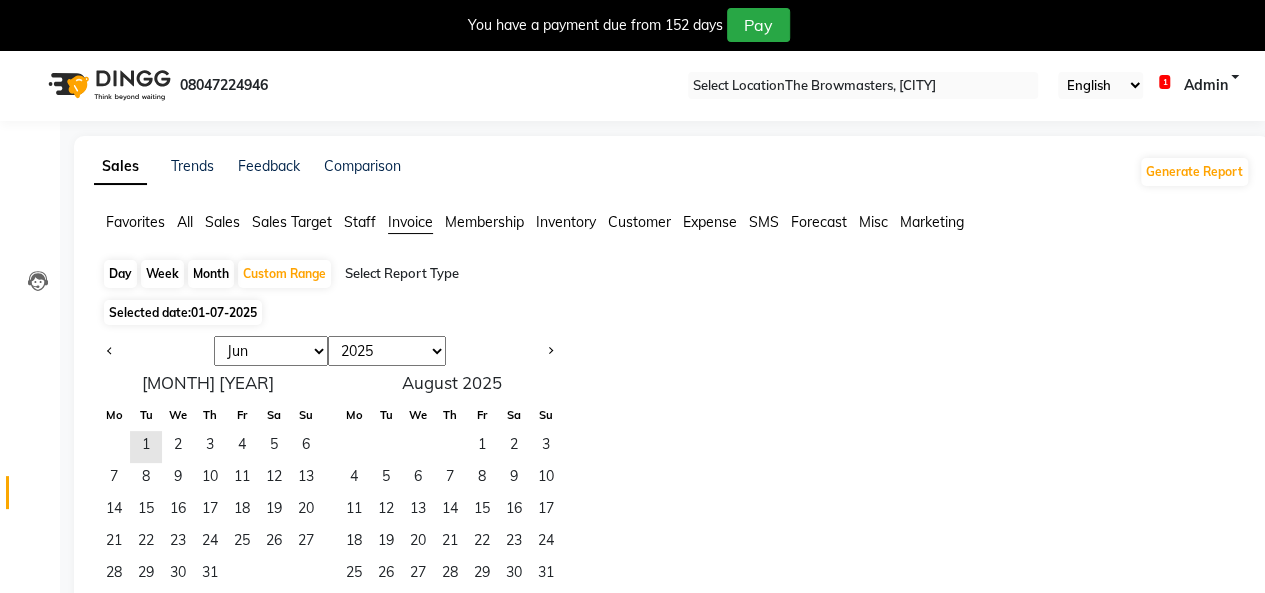 click on "Jan Feb Mar Apr May Jun Jul Aug Sep Oct Nov Dec" at bounding box center [271, 351] 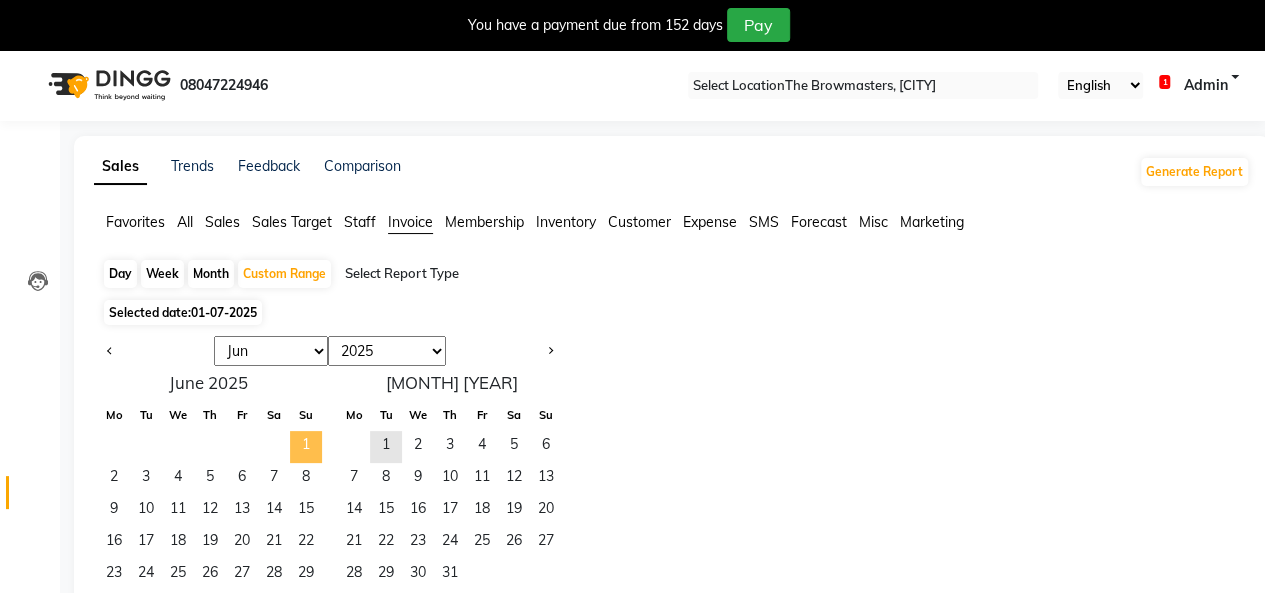 click on "1" at bounding box center (306, 447) 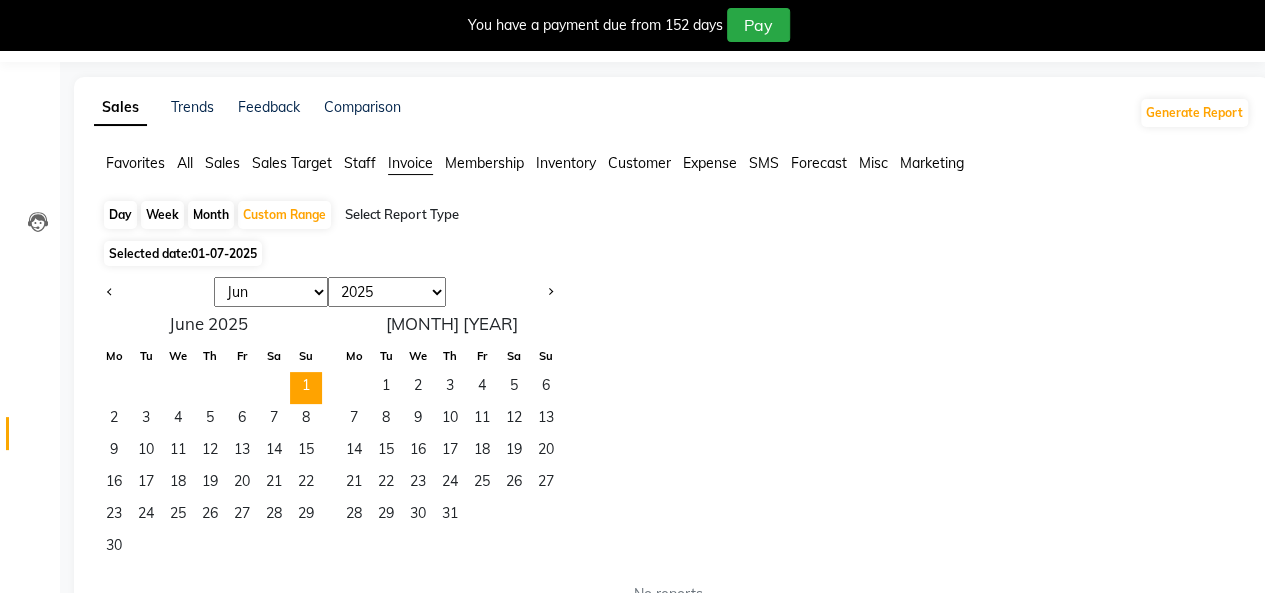 scroll, scrollTop: 100, scrollLeft: 0, axis: vertical 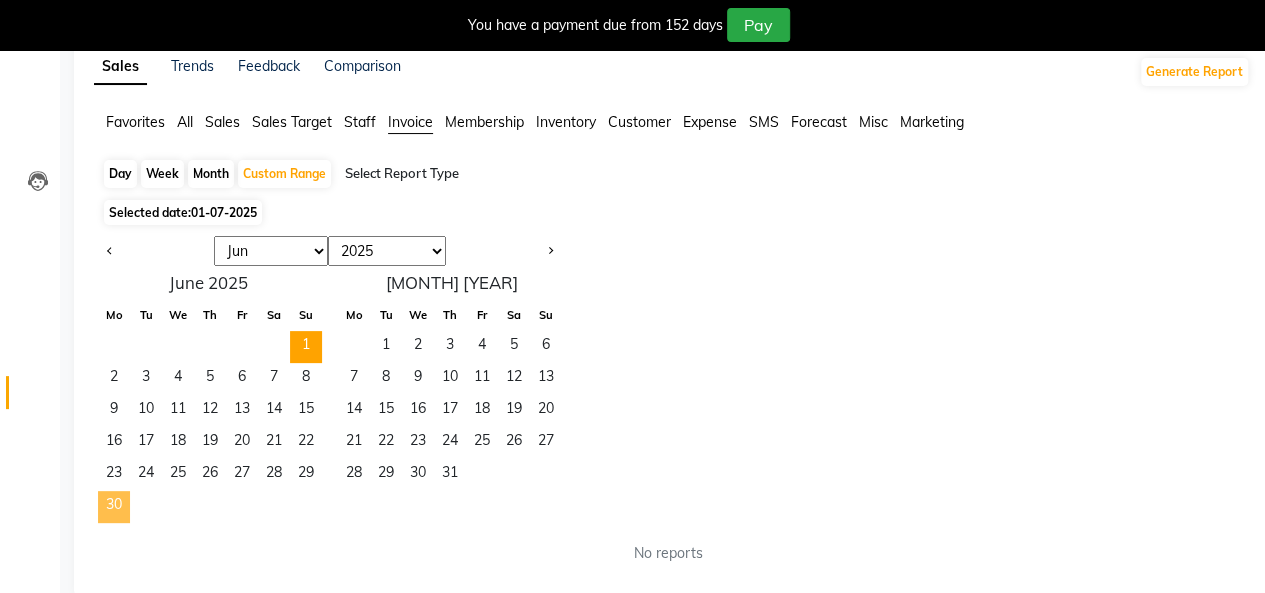 click on "30" at bounding box center (114, 507) 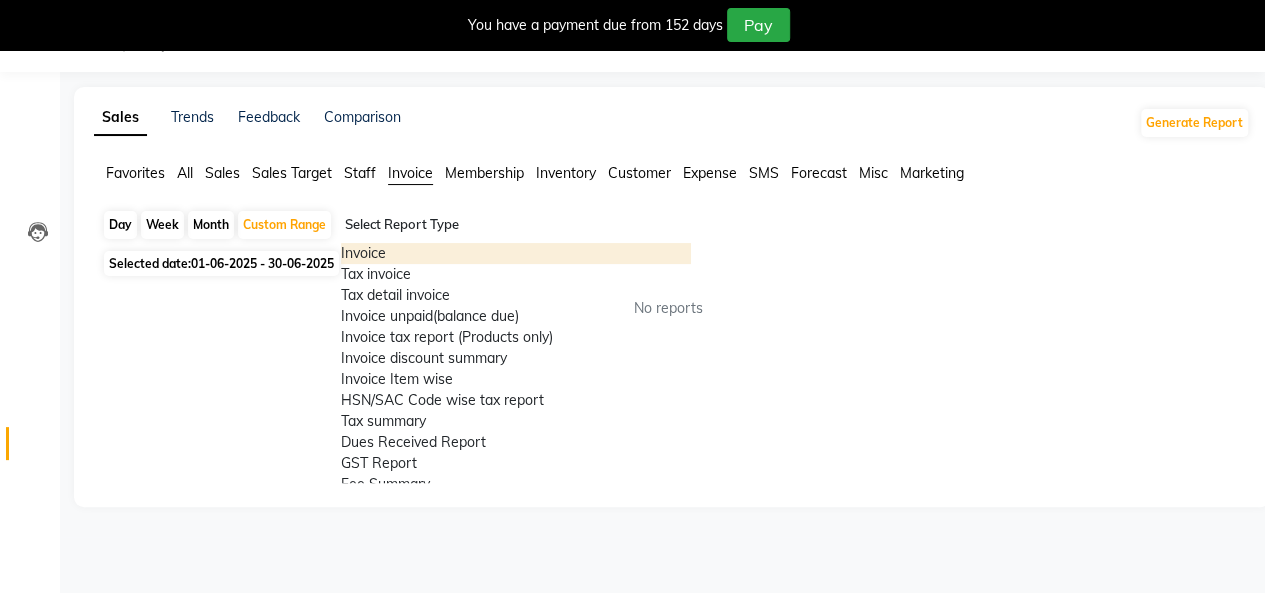 click at bounding box center [516, 225] 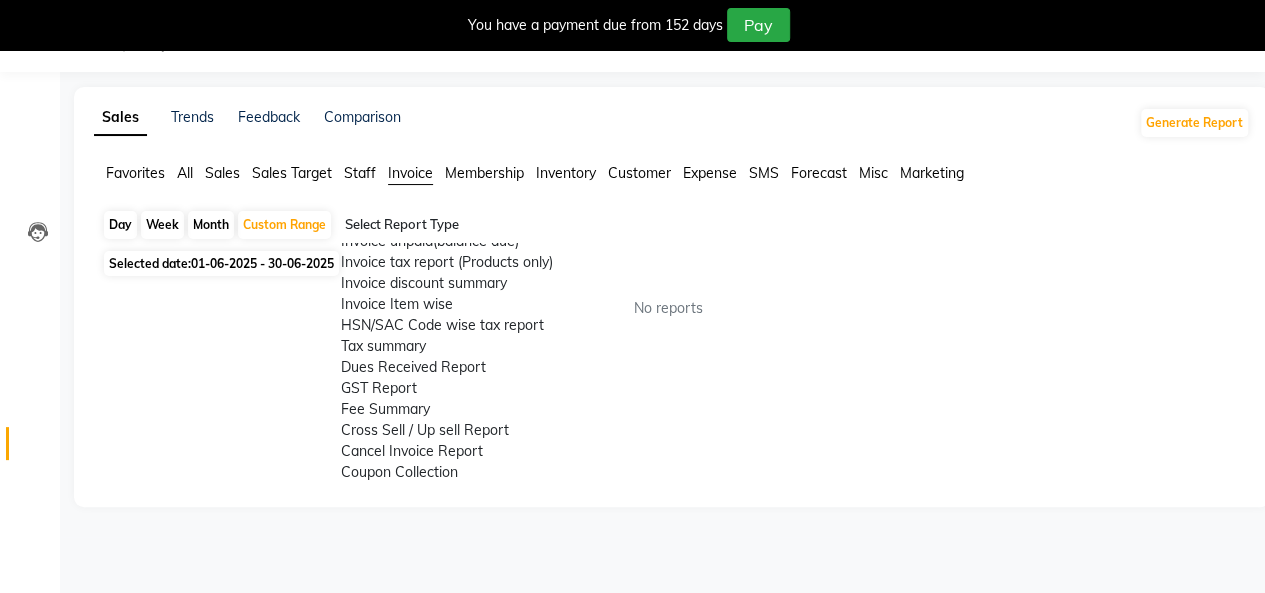 scroll, scrollTop: 360, scrollLeft: 0, axis: vertical 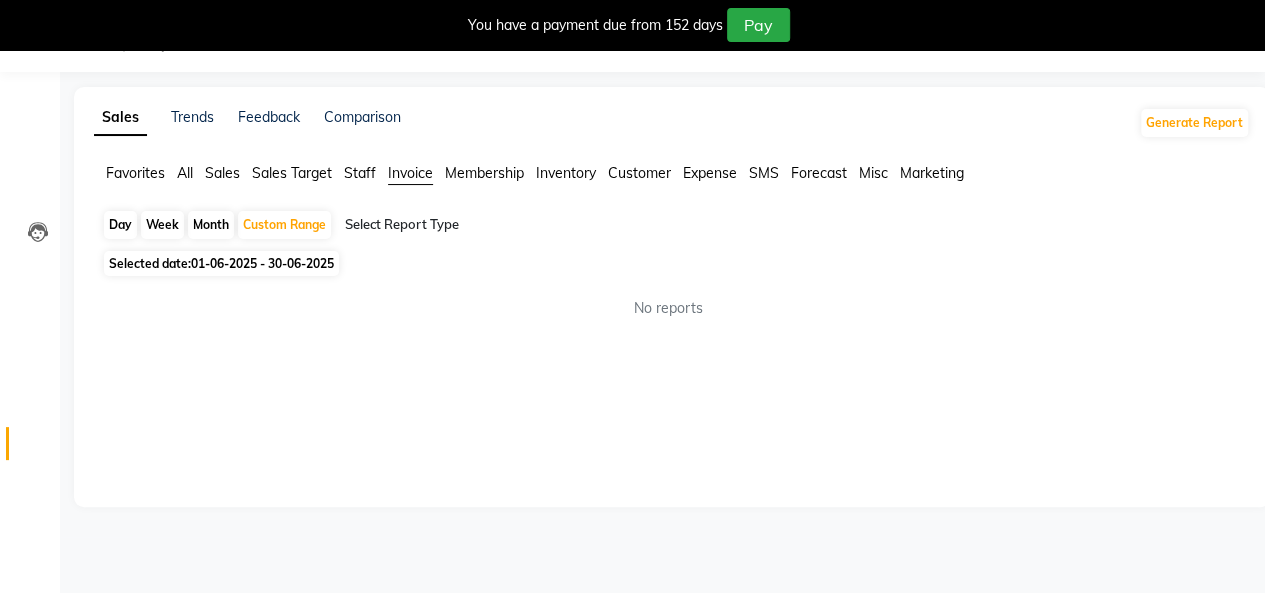 click on "Sales" at bounding box center (135, 173) 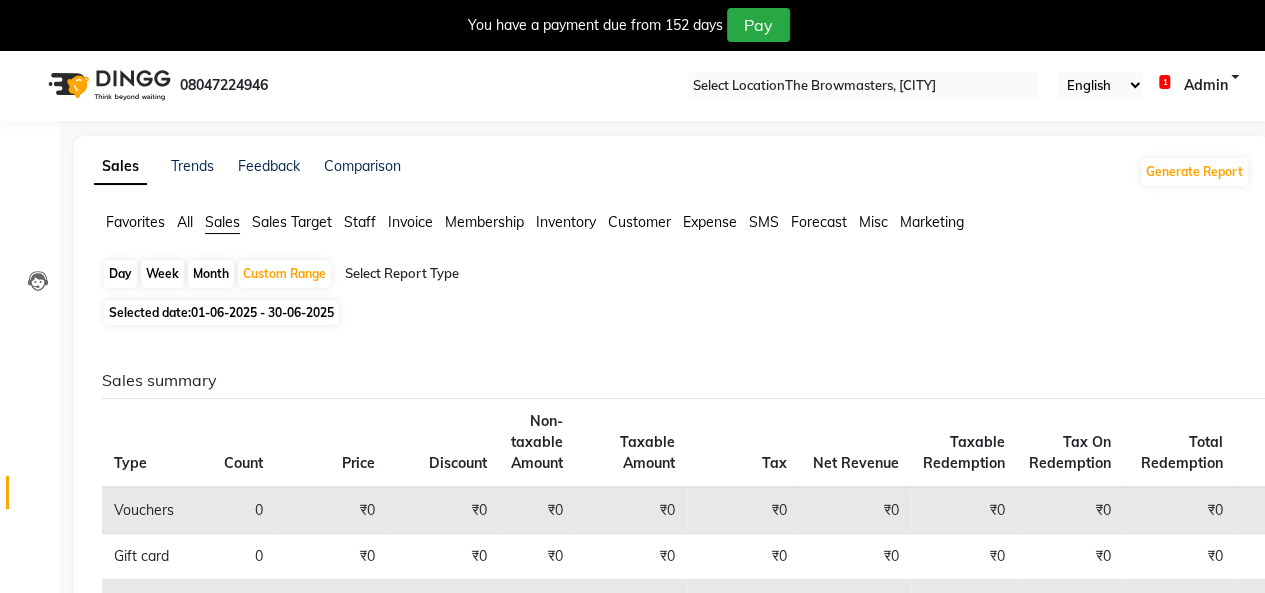 scroll, scrollTop: 0, scrollLeft: 0, axis: both 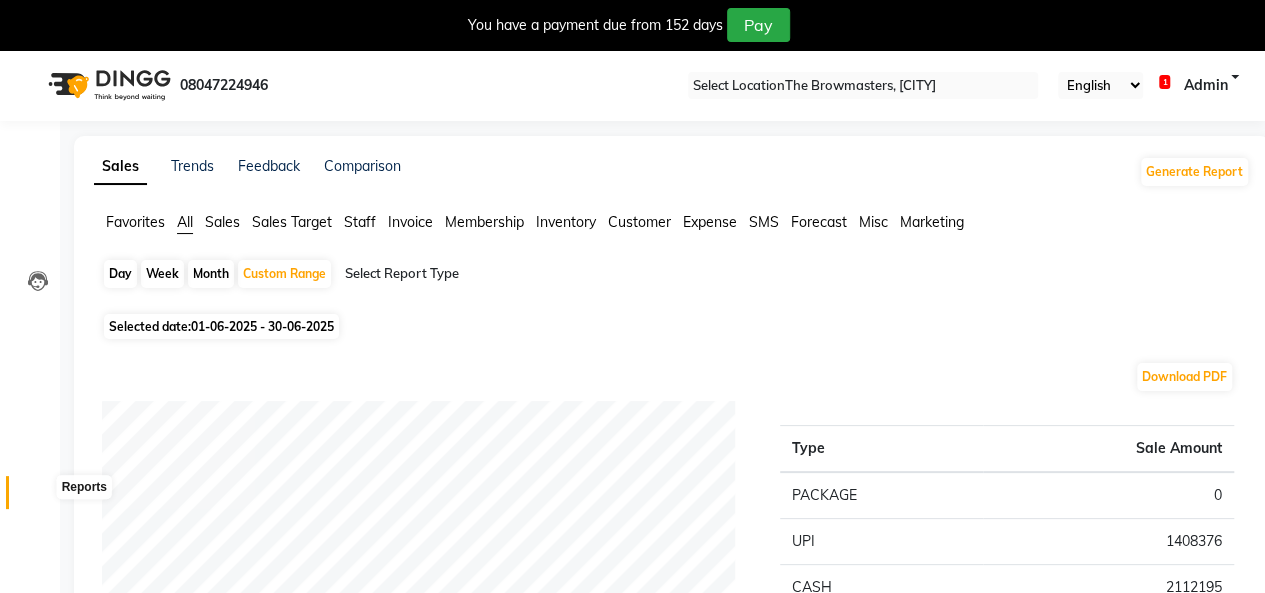 click at bounding box center [38, 497] 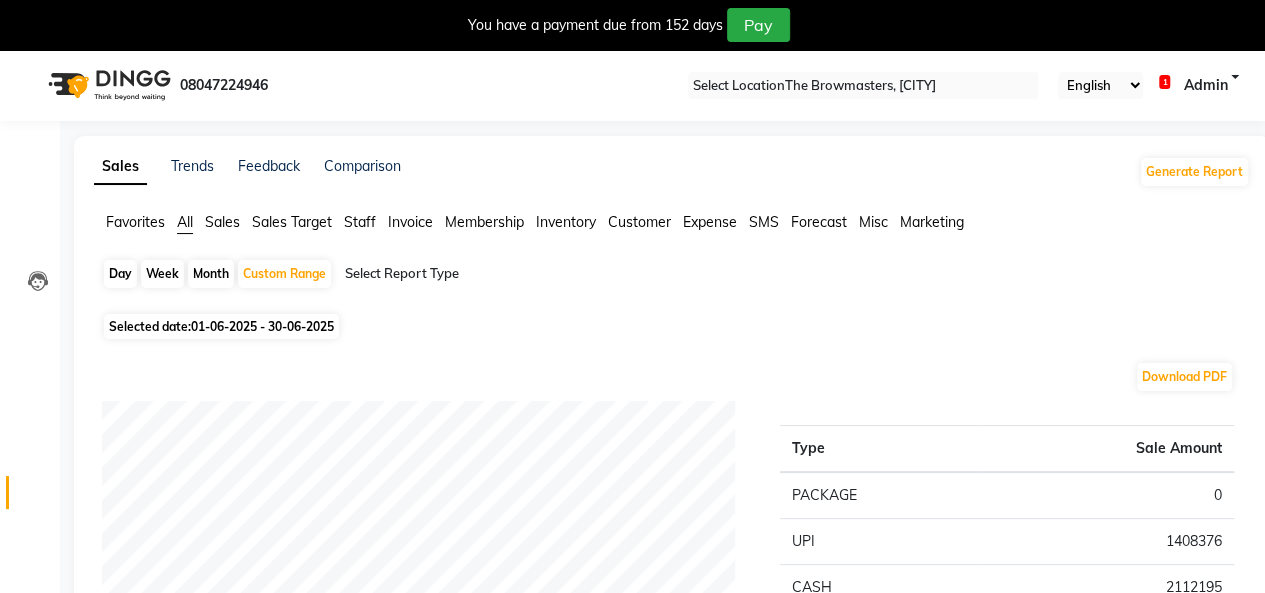 click on "Staff" at bounding box center [135, 222] 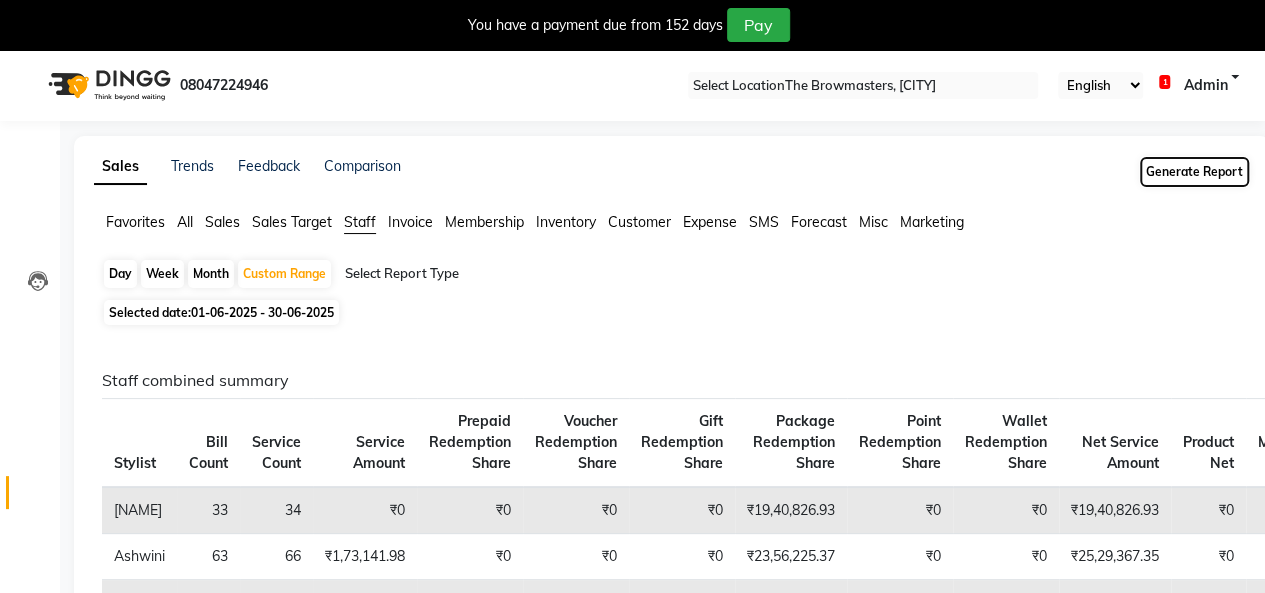 click on "Generate Report" at bounding box center [1194, 172] 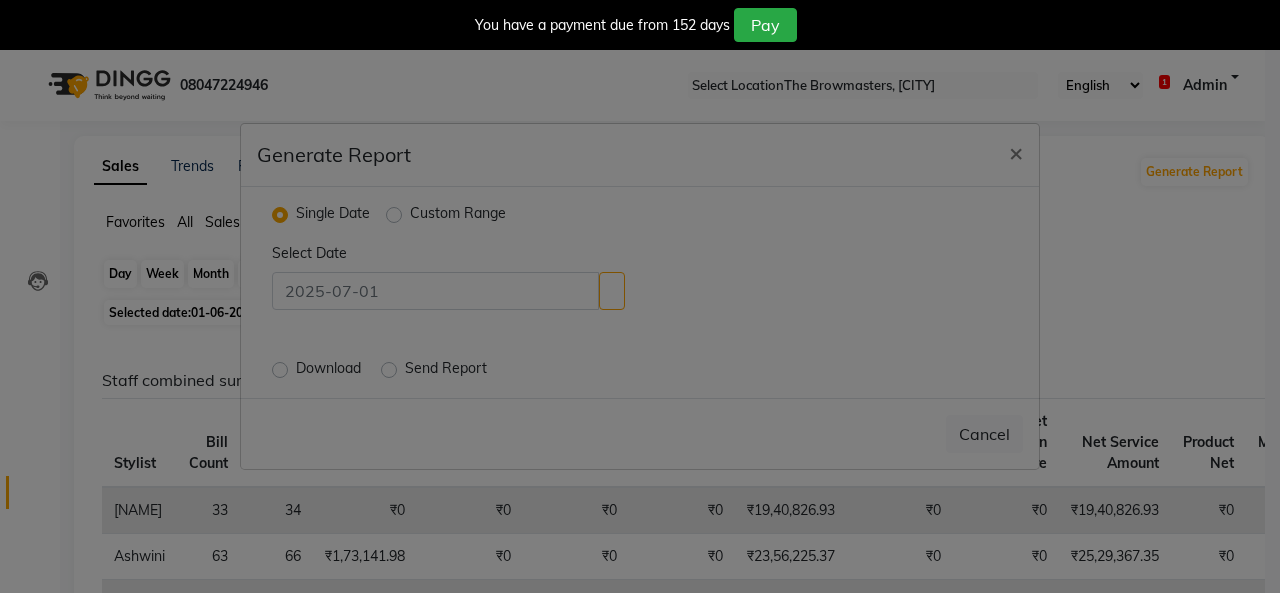 click on "Custom Range" at bounding box center [458, 215] 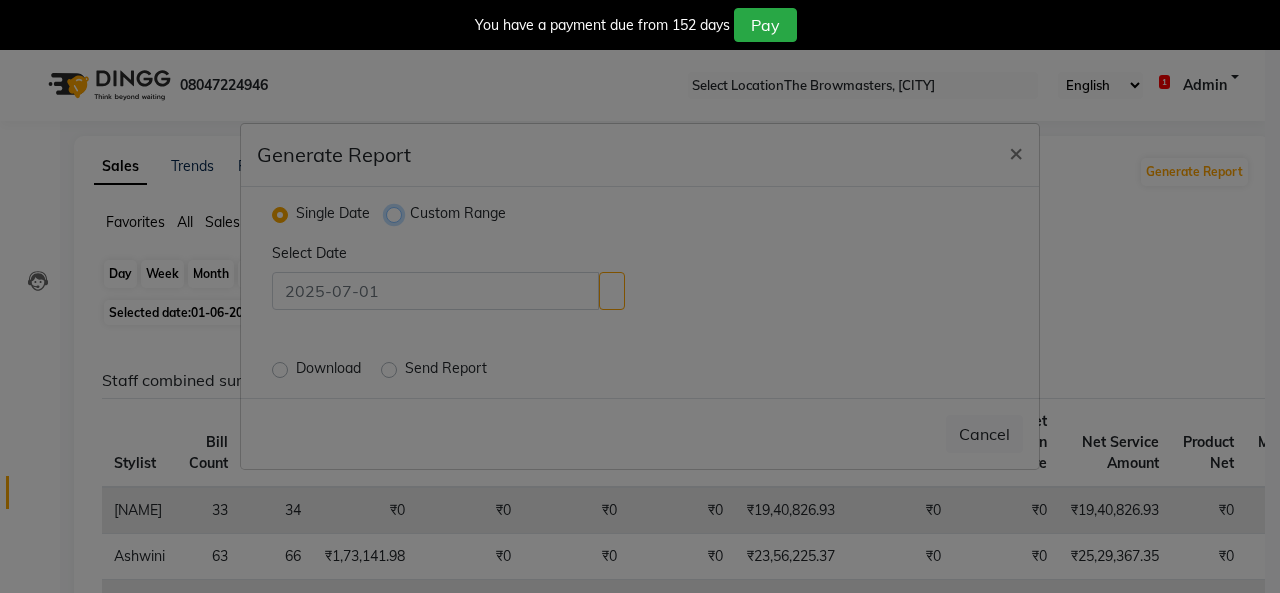 click on "Custom Range" at bounding box center [396, 214] 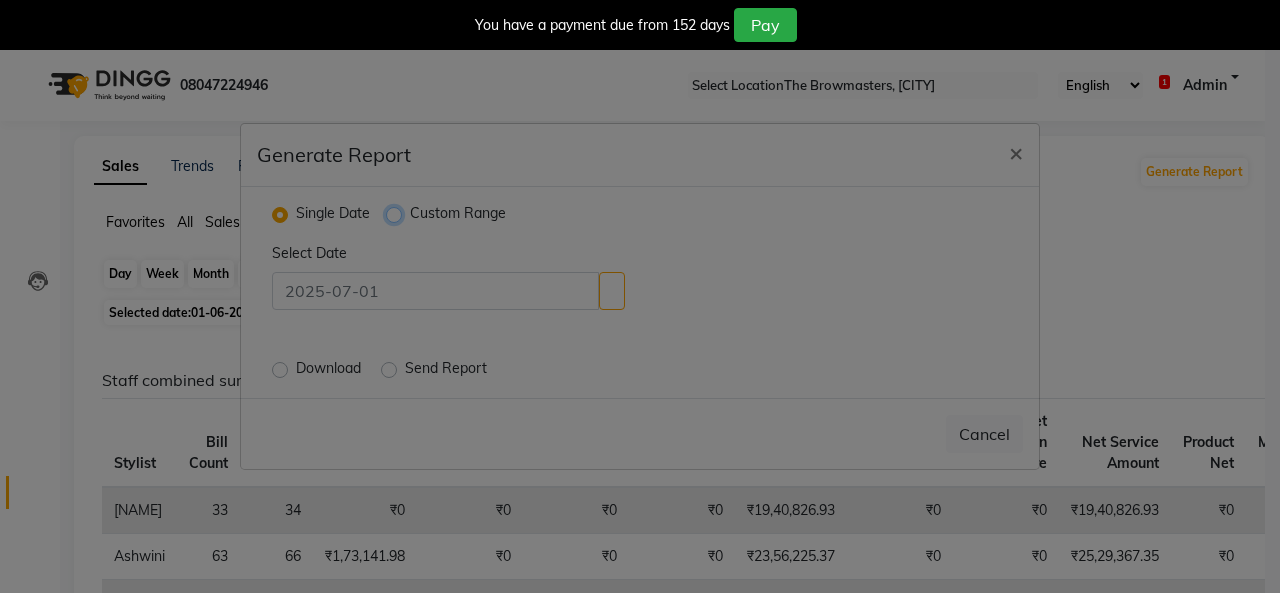 radio on "true" 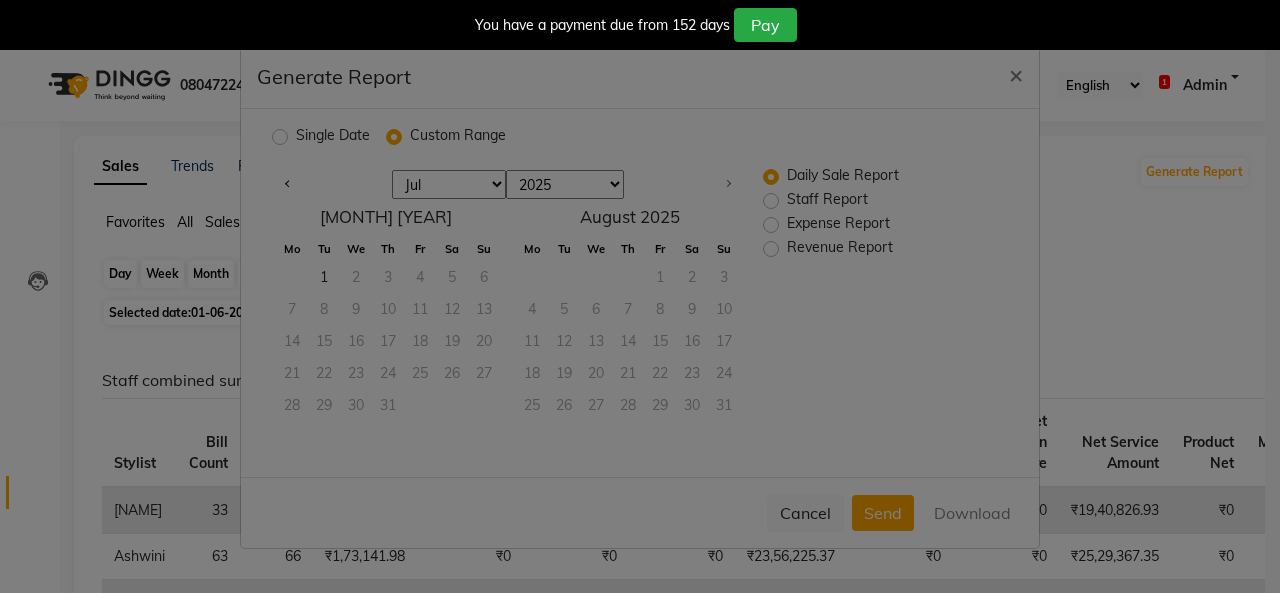 click on "Staff Report" at bounding box center (827, 201) 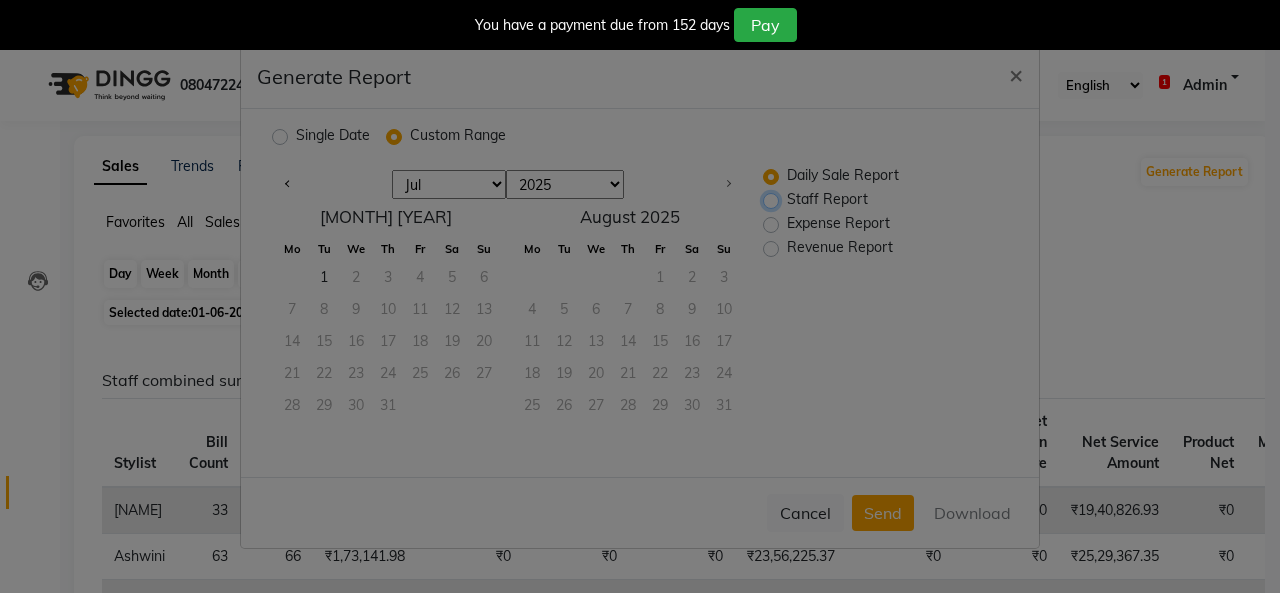 click on "Staff Report" at bounding box center [773, 199] 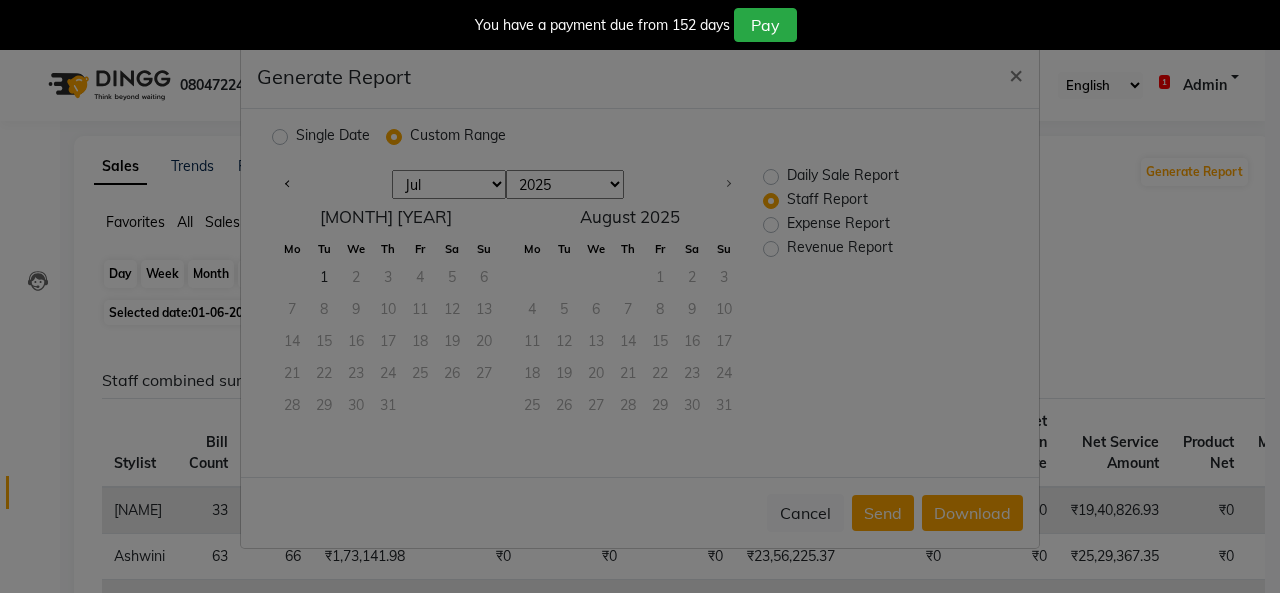 click on "Jan Feb Mar Apr May Jun Jul" at bounding box center (449, 185) 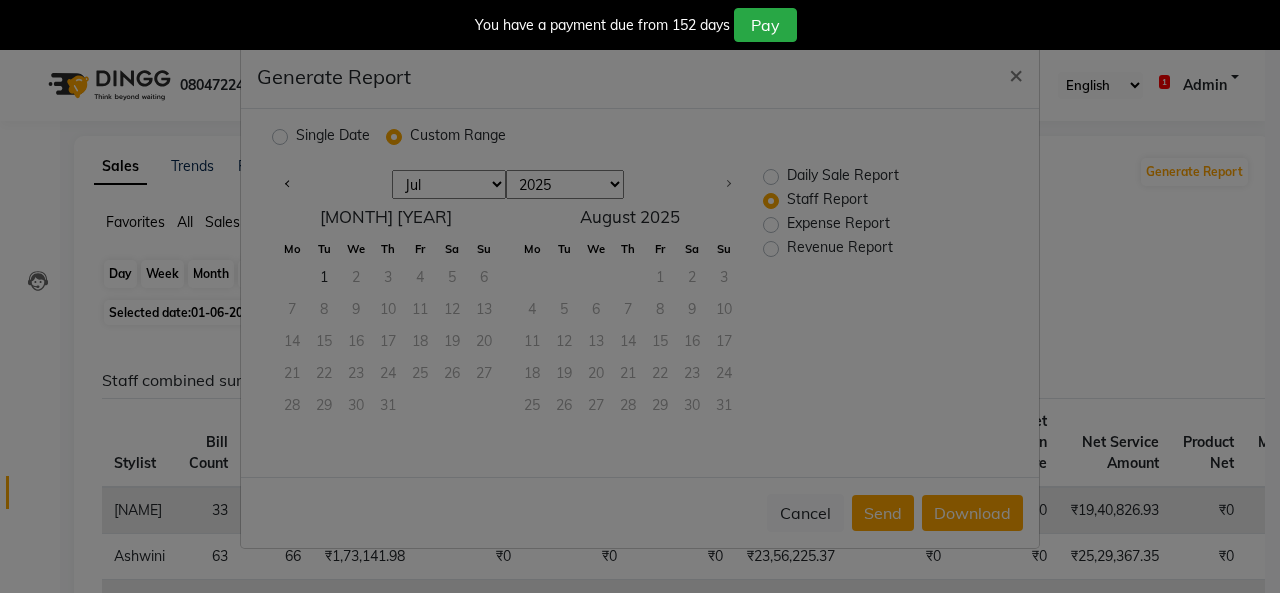 select on "6" 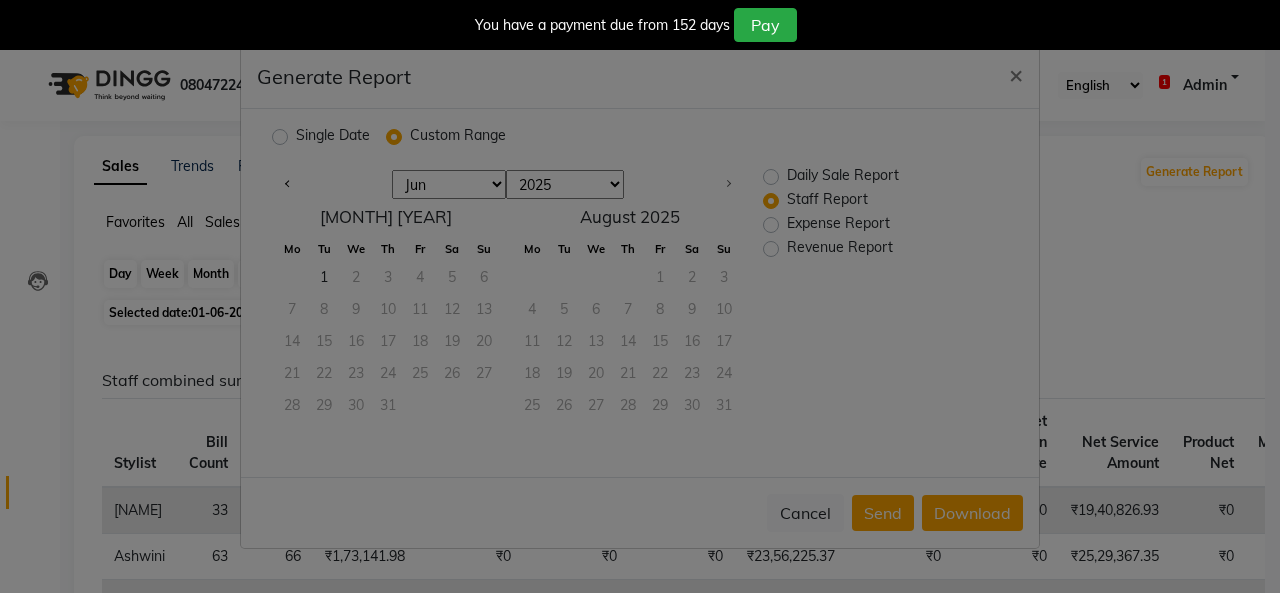 click on "Jan Feb Mar Apr May Jun Jul" at bounding box center [449, 185] 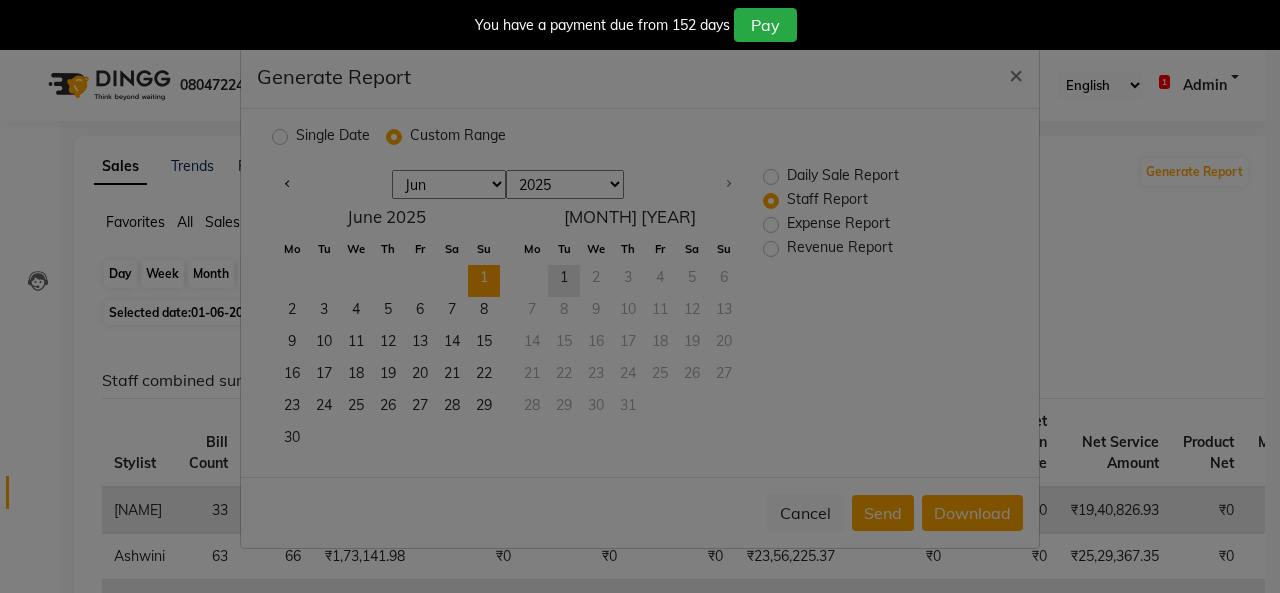 click on "1" at bounding box center (484, 281) 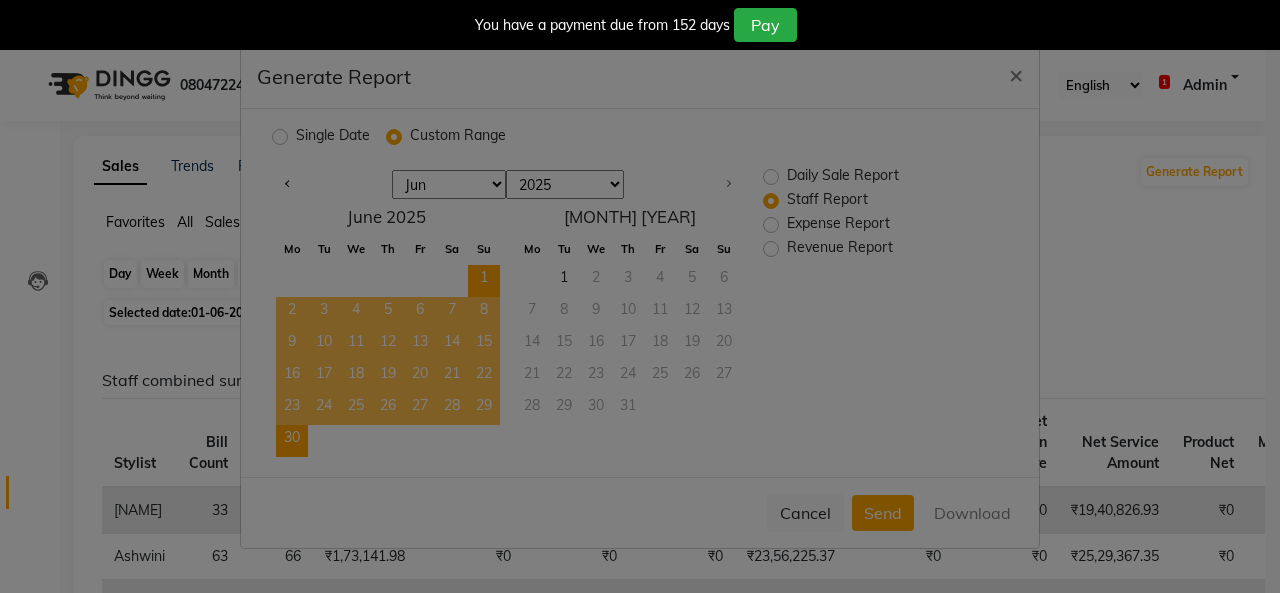 click on "30" at bounding box center (292, 441) 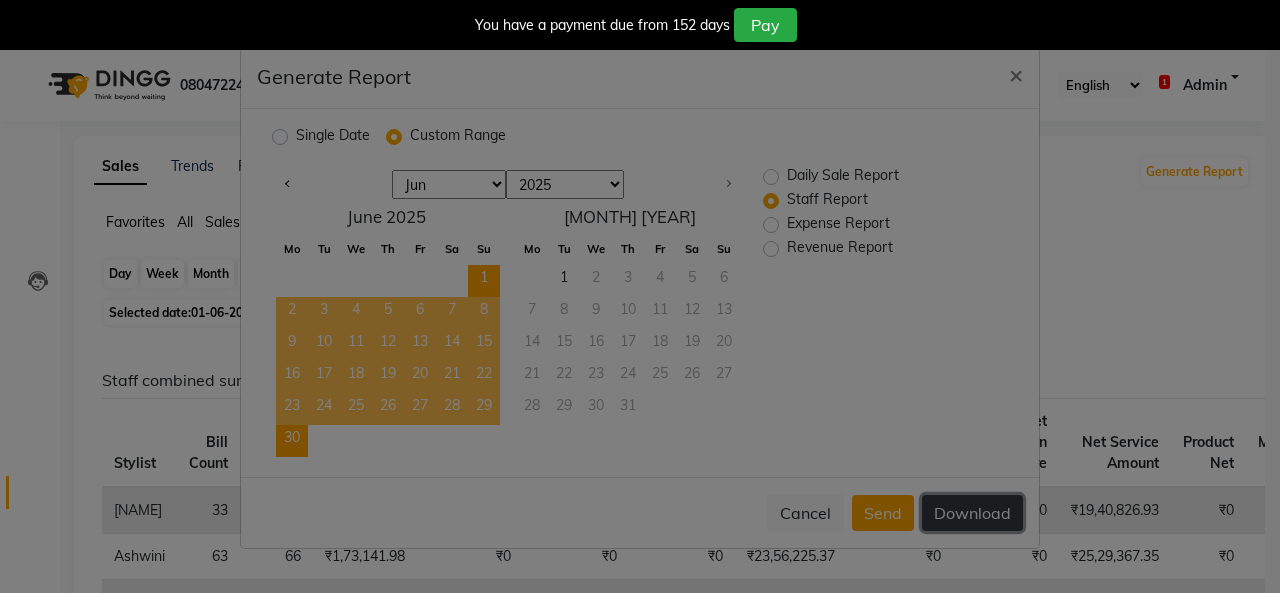click on "Download" at bounding box center (972, 513) 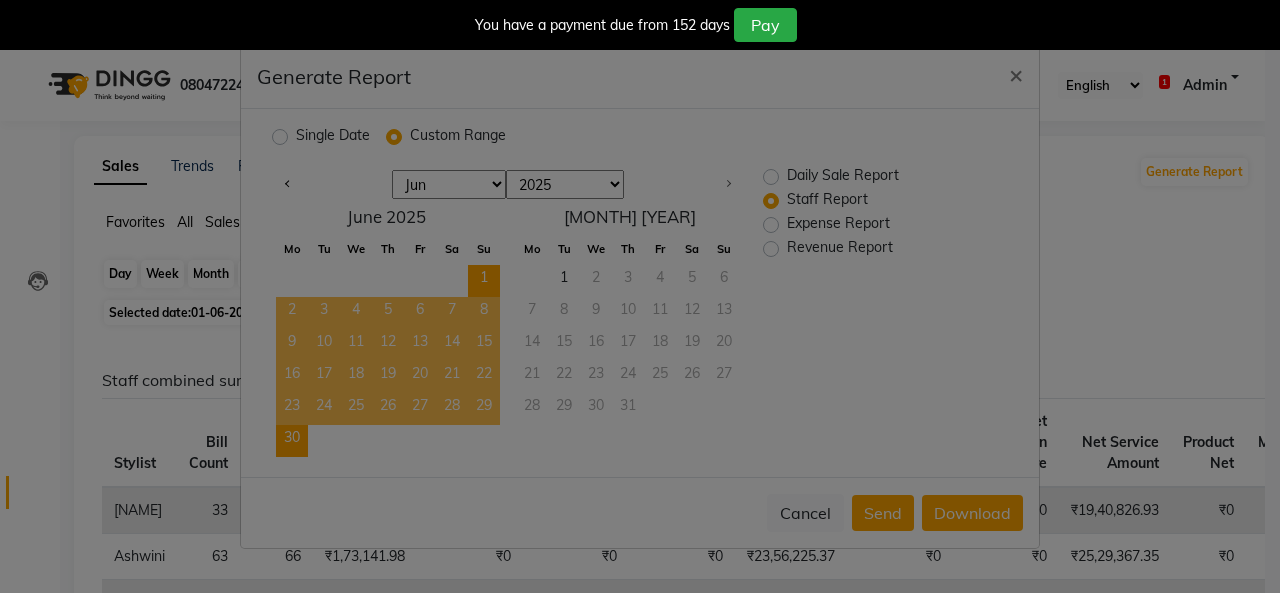 click on "Daily Sale Report Staff Report Expense Report Revenue Report" at bounding box center [870, 313] 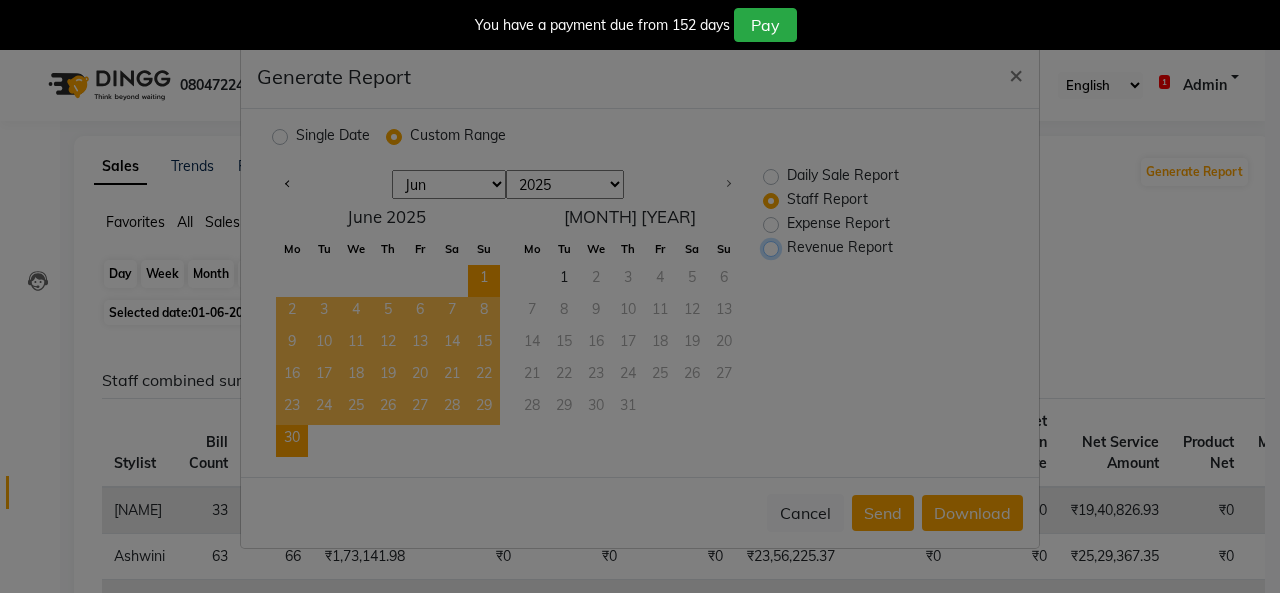 click on "Revenue Report" at bounding box center (773, 247) 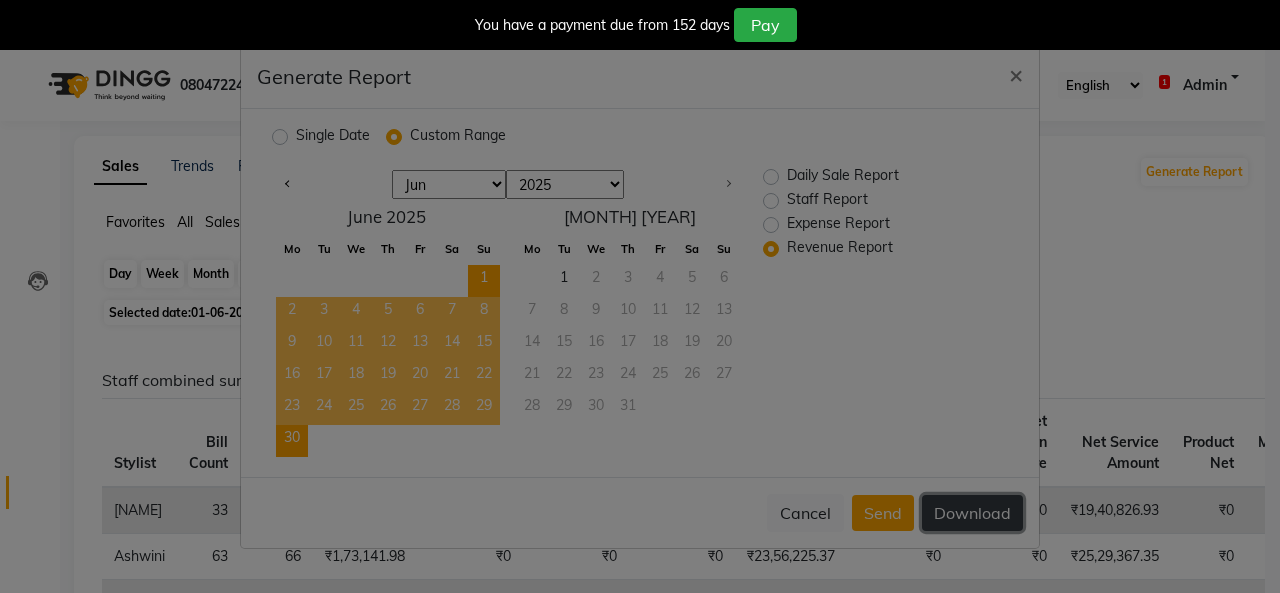 click on "Download" at bounding box center (972, 513) 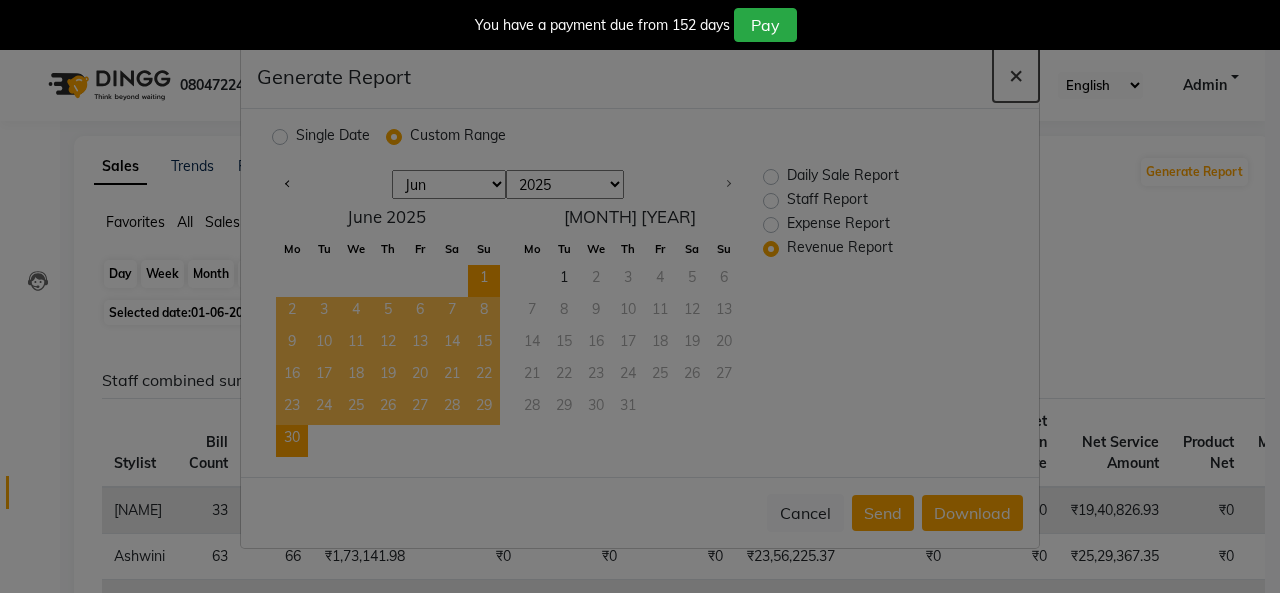click on "×" at bounding box center [1016, 74] 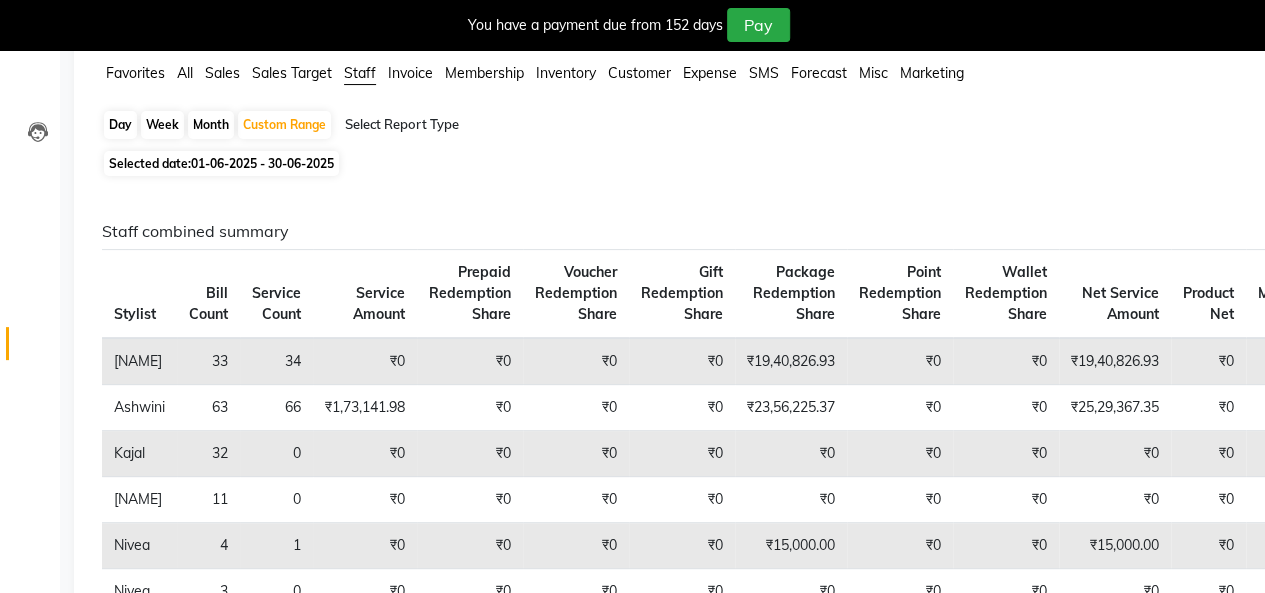 scroll, scrollTop: 0, scrollLeft: 0, axis: both 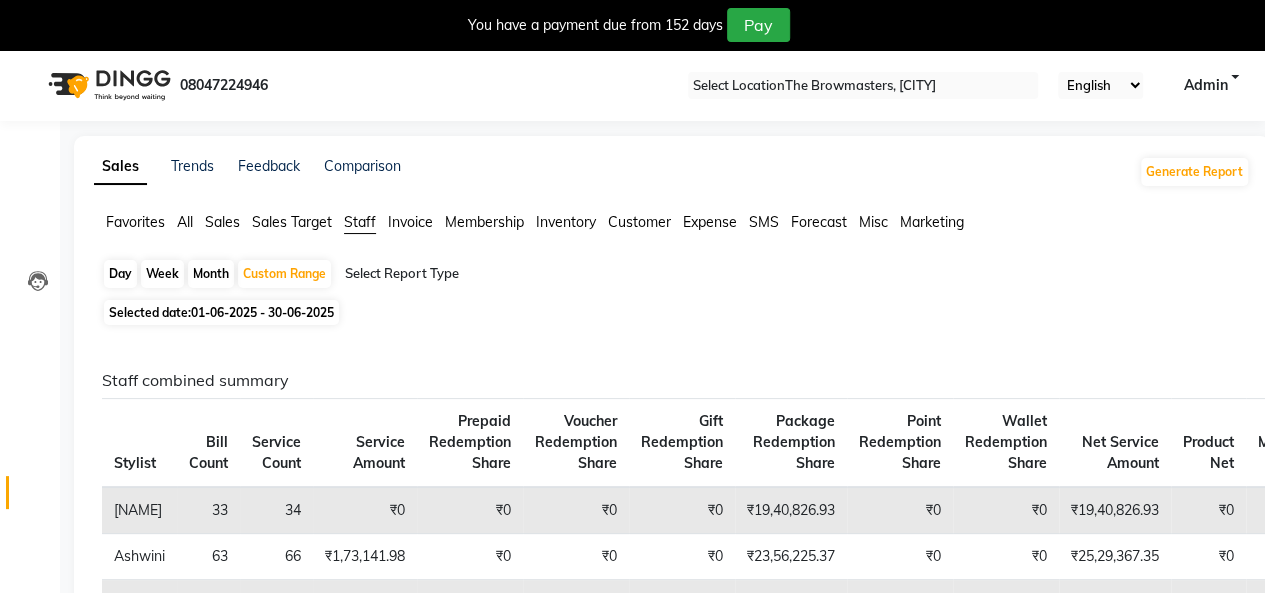 click at bounding box center (516, 274) 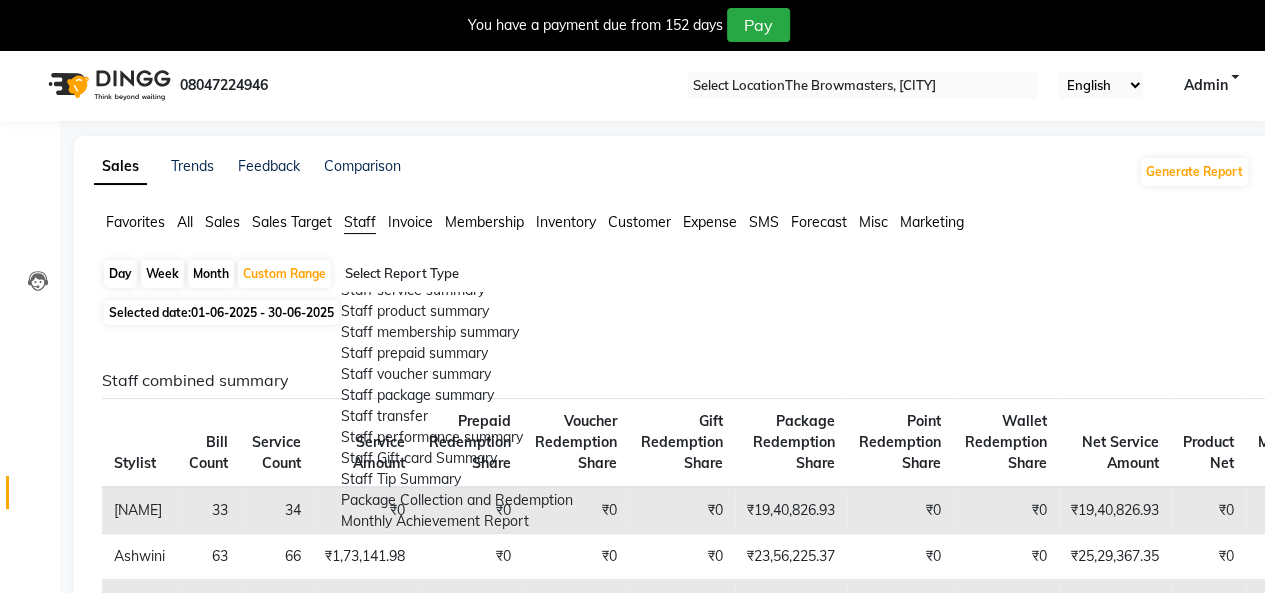 scroll, scrollTop: 720, scrollLeft: 0, axis: vertical 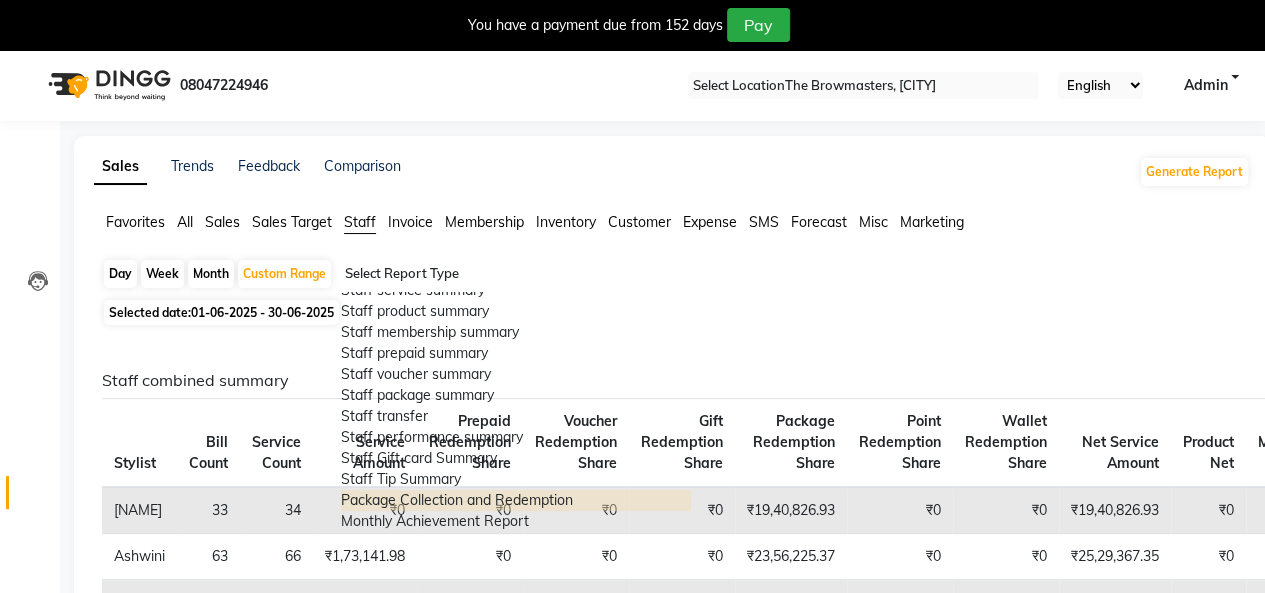 click on "Package Collection and Redemption" at bounding box center (516, 500) 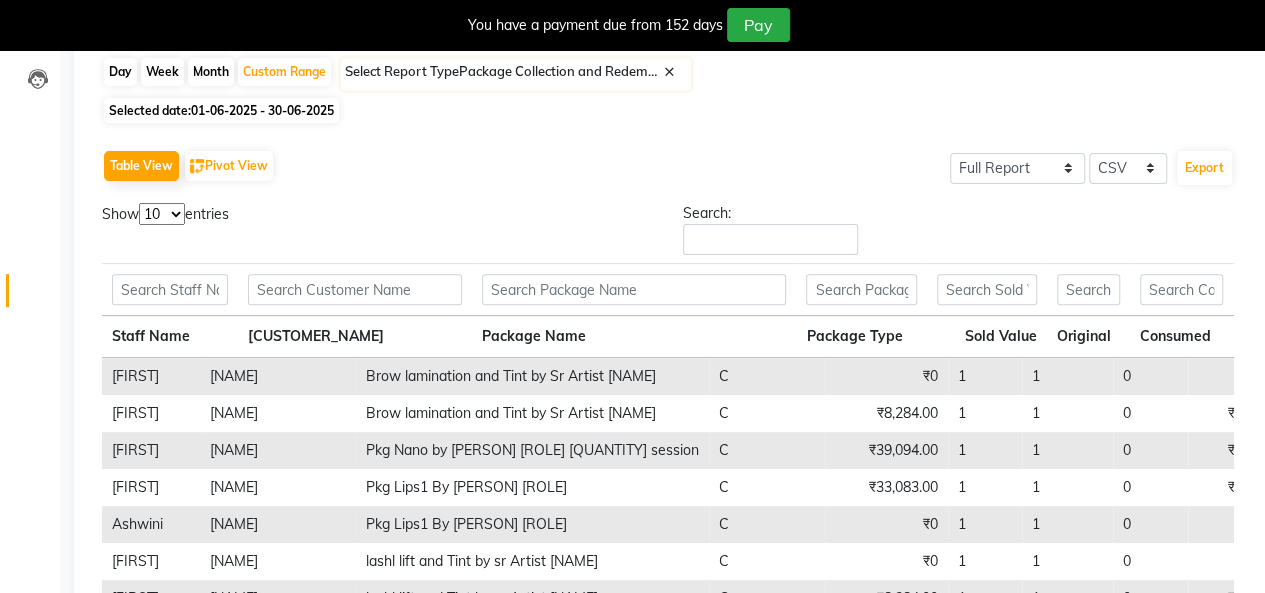 scroll, scrollTop: 200, scrollLeft: 0, axis: vertical 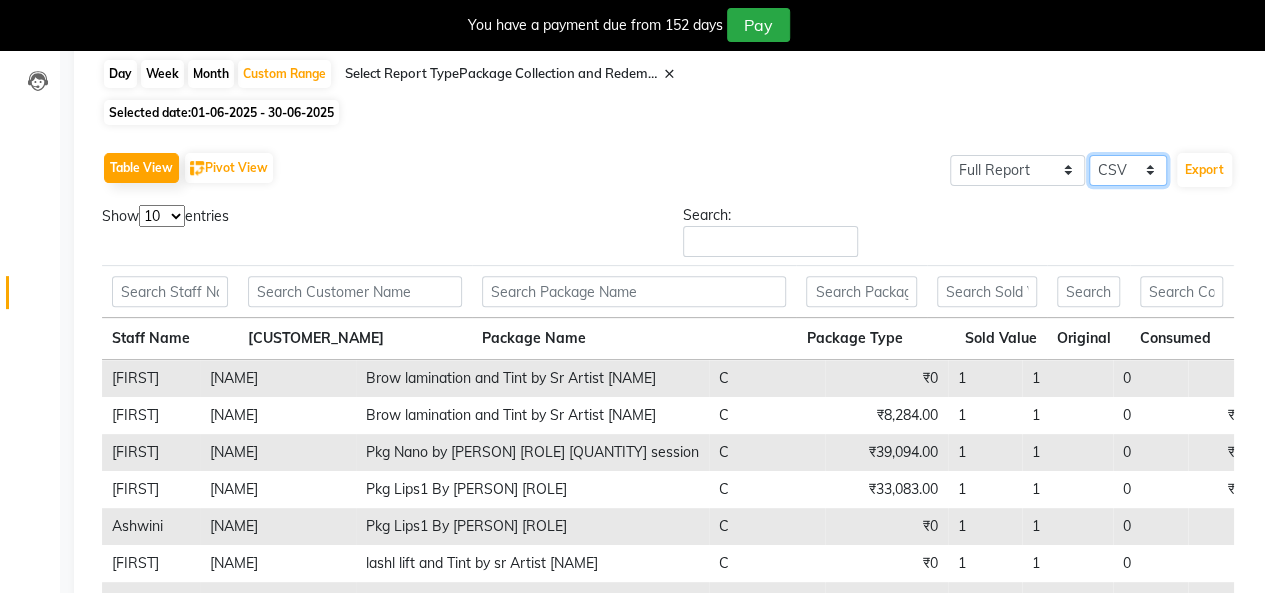 click on "Select CSV PDF" at bounding box center (1017, 170) 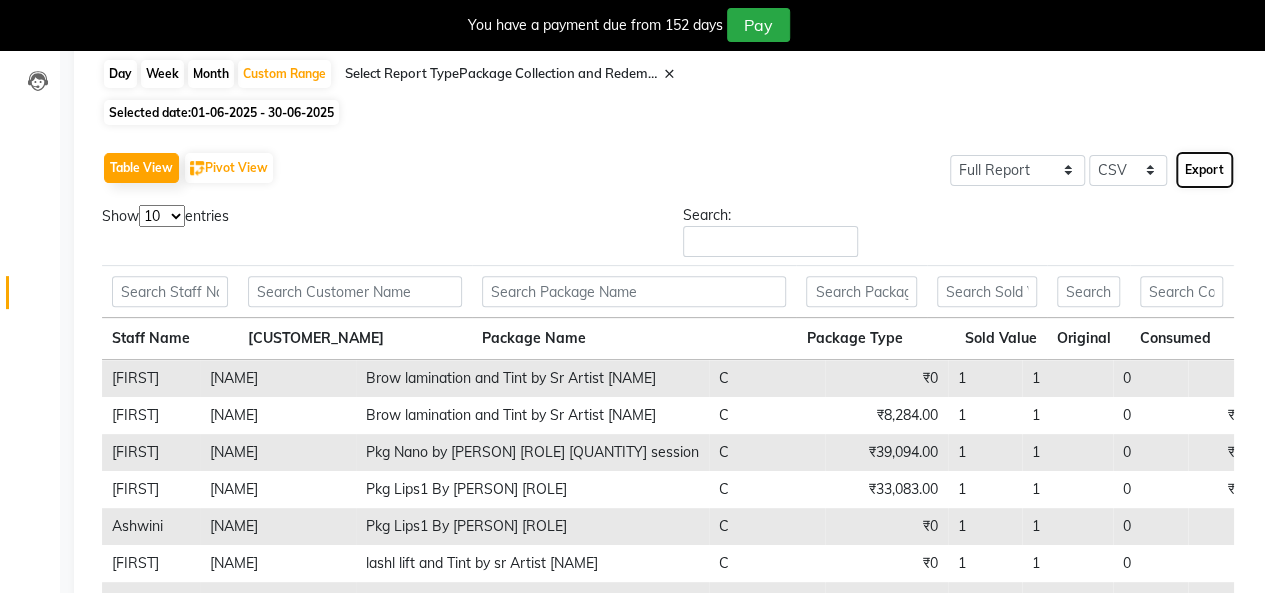 click on "Export" at bounding box center (1204, 170) 